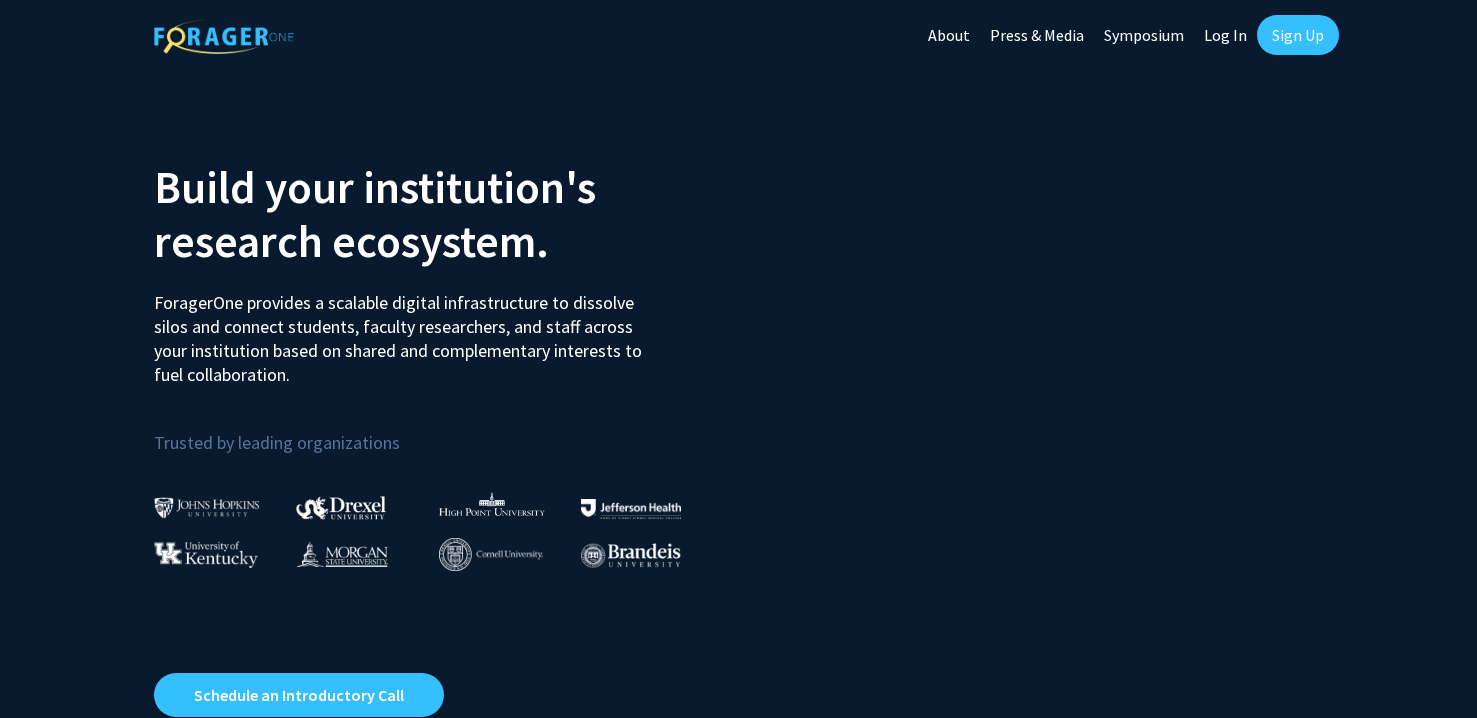 scroll, scrollTop: 0, scrollLeft: 0, axis: both 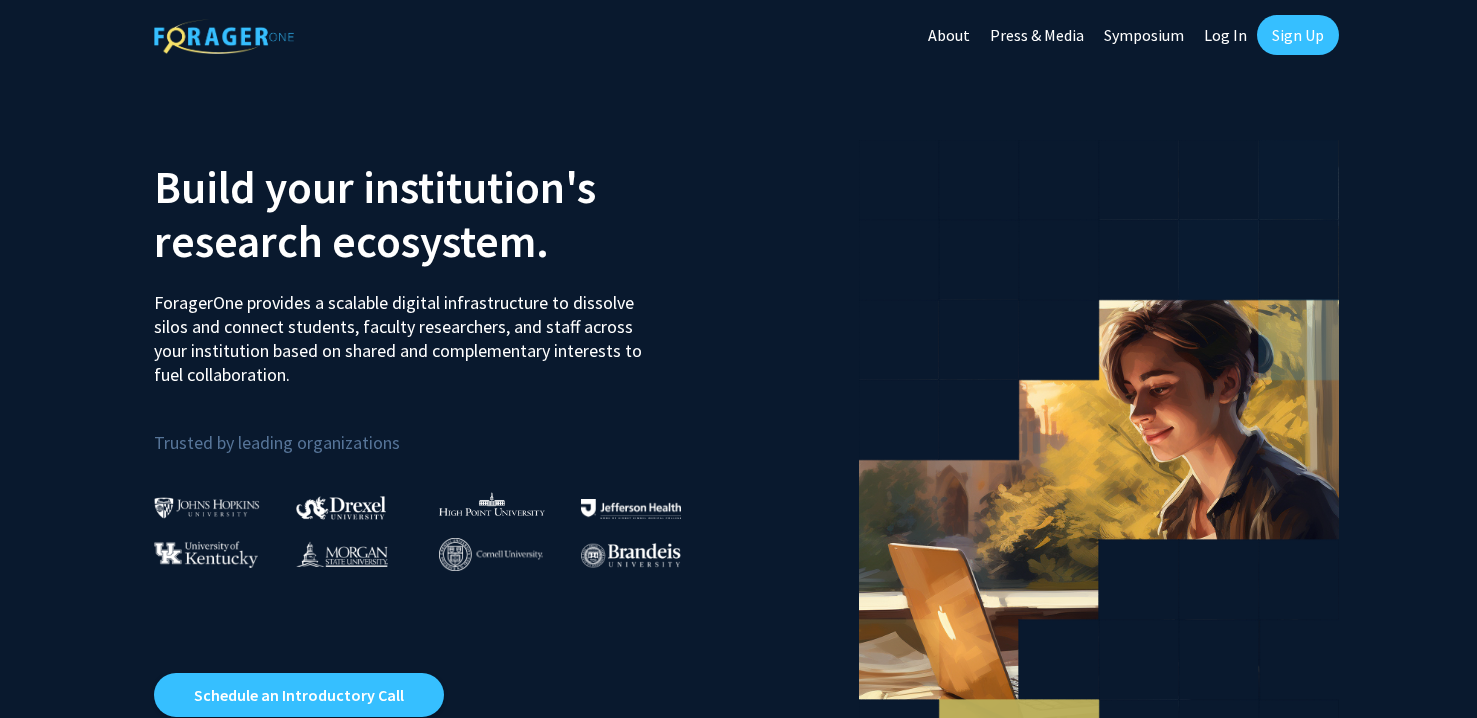 click on "Log In" 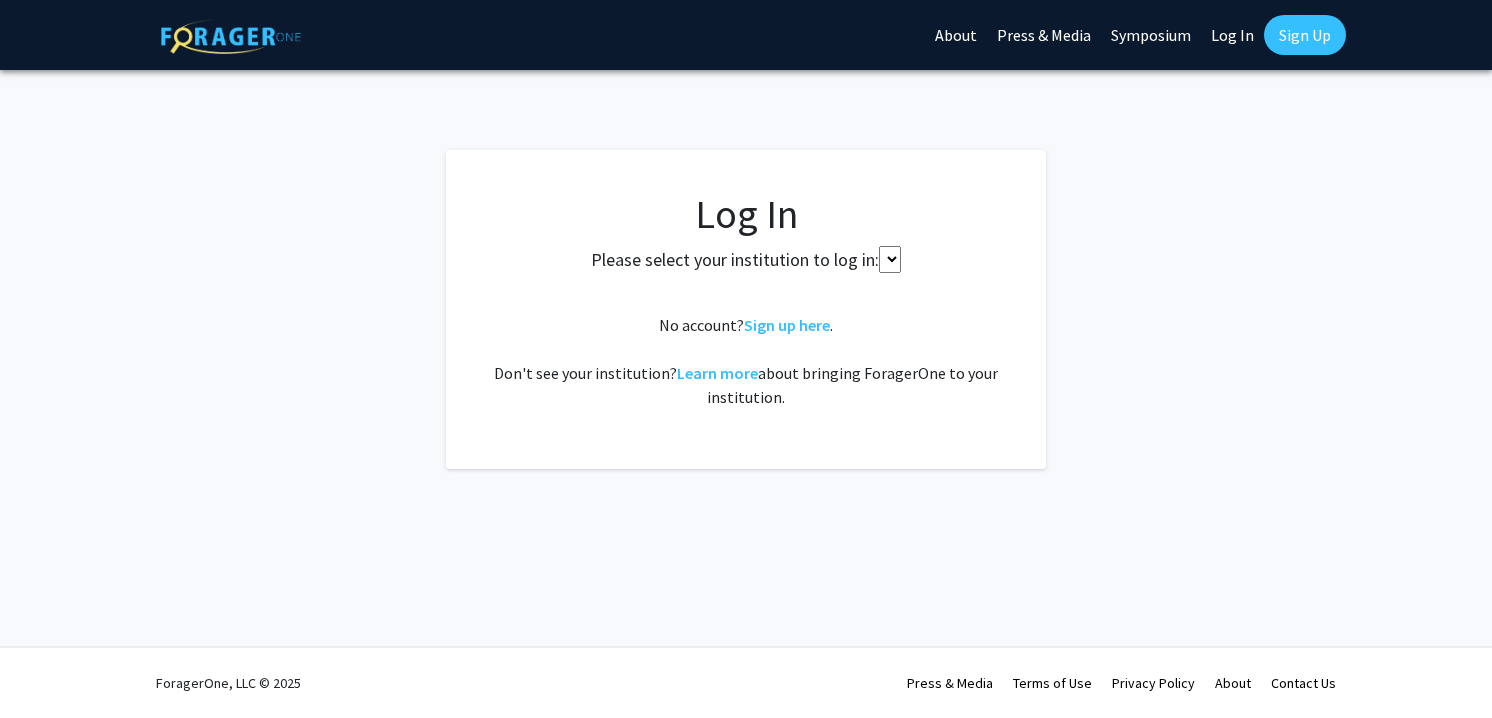 select 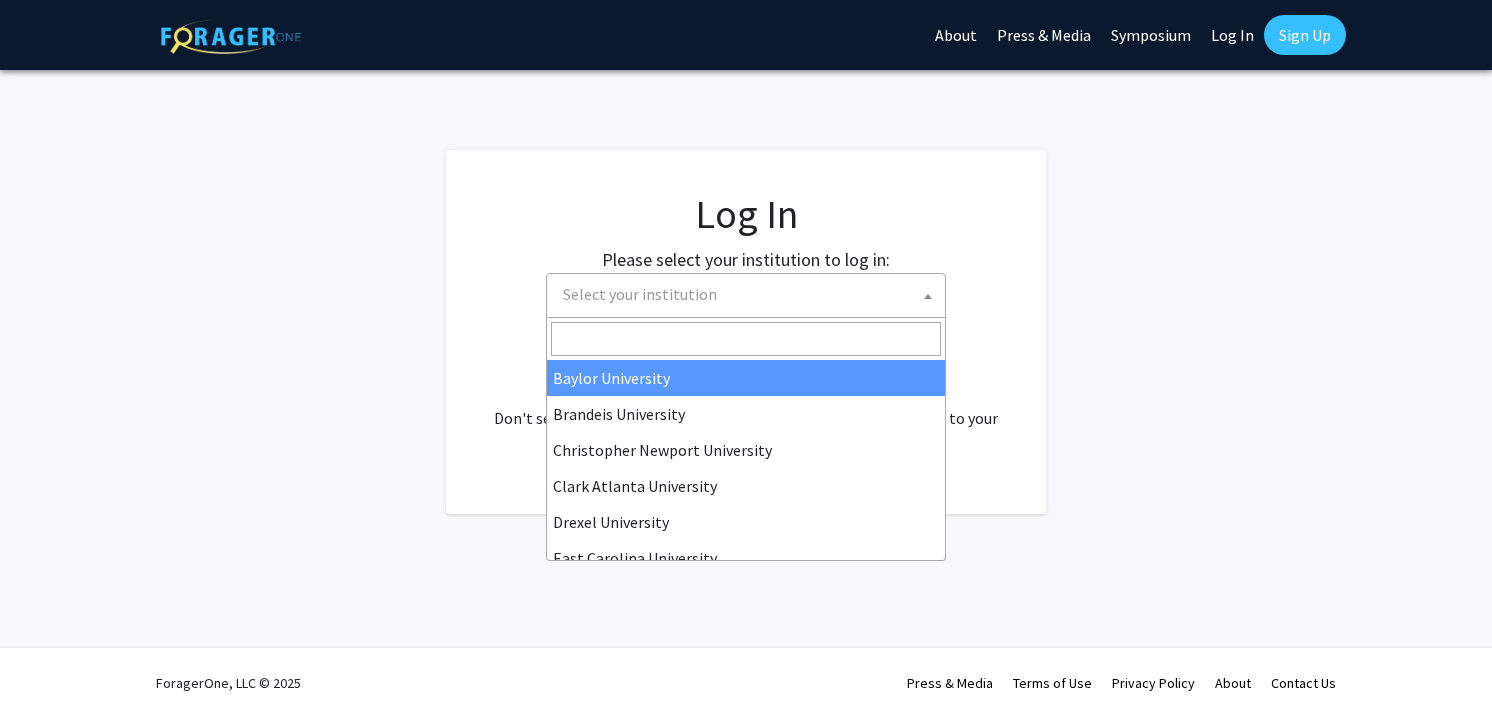 click on "Select your institution" 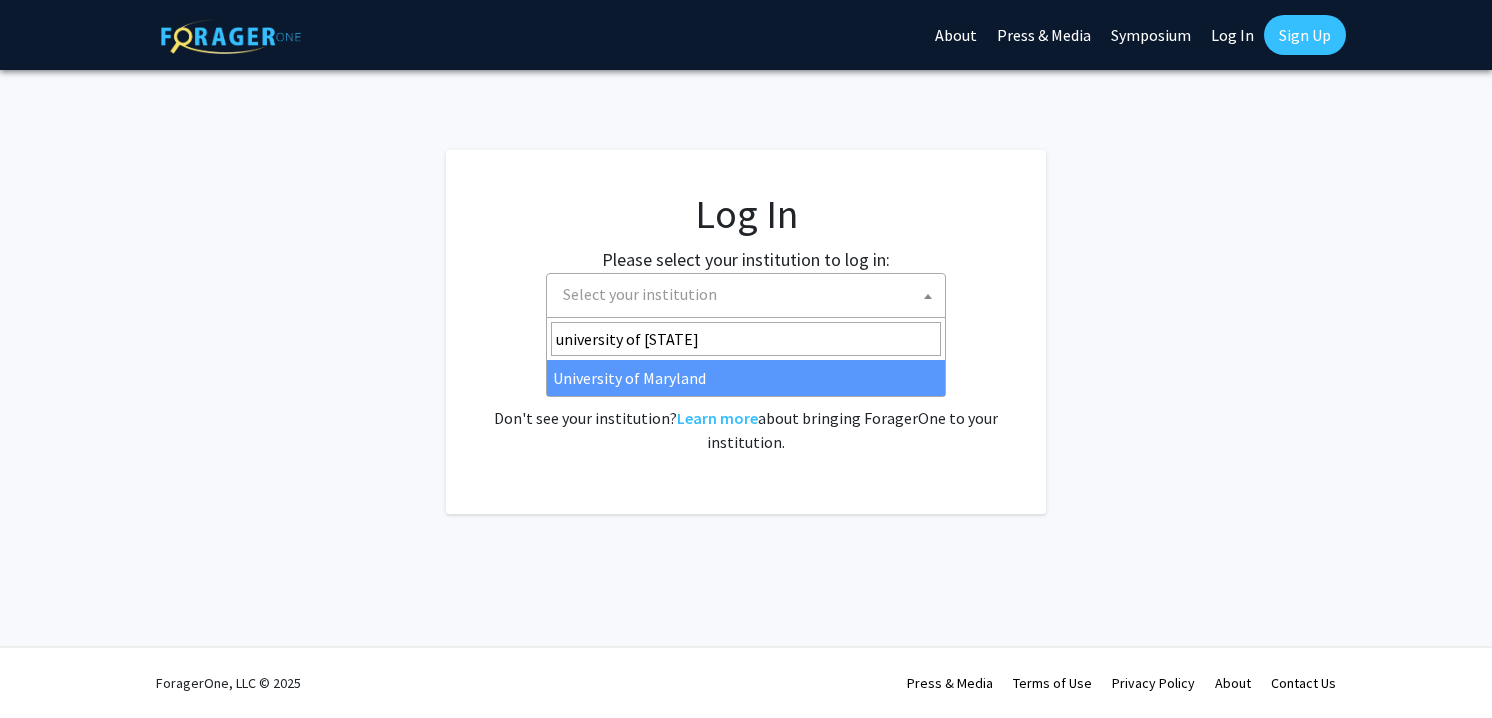 type on "university of [STATE]" 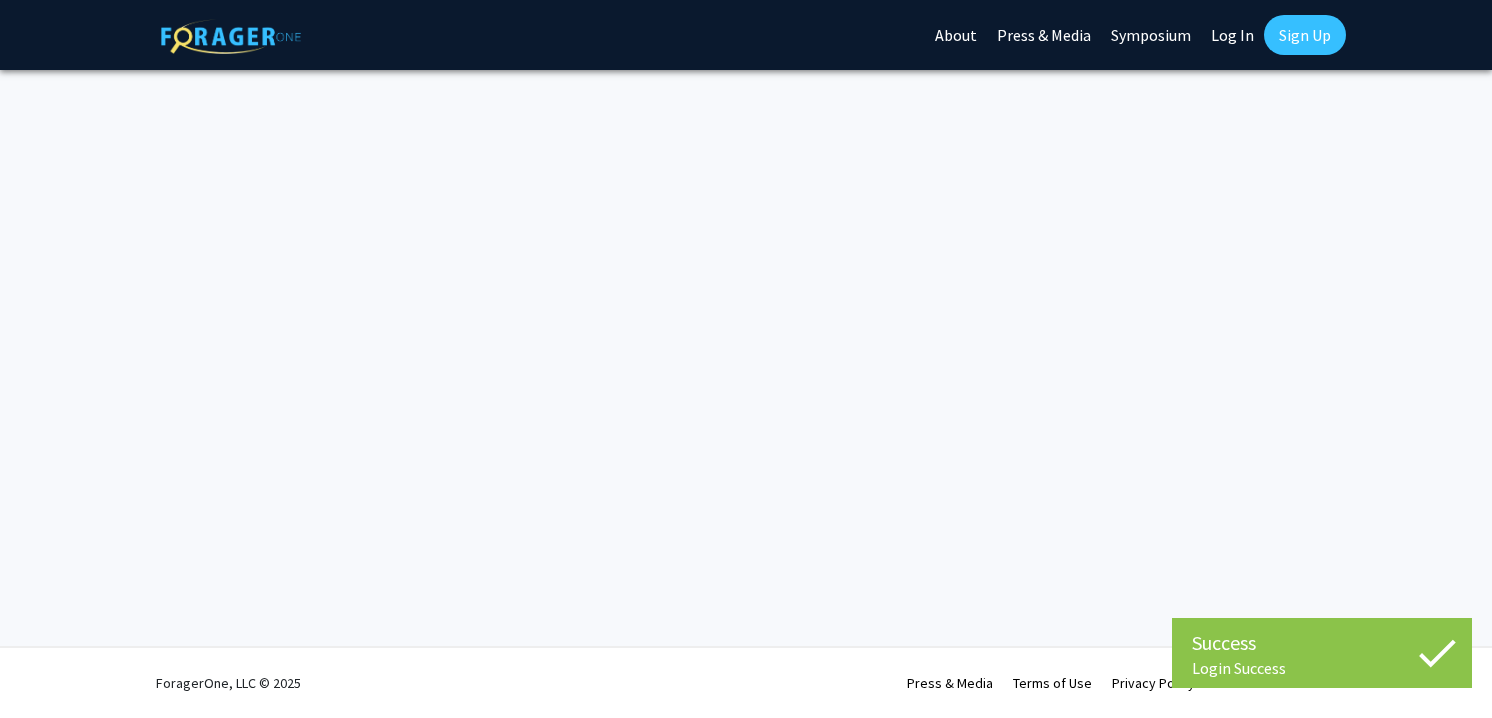 scroll, scrollTop: 0, scrollLeft: 0, axis: both 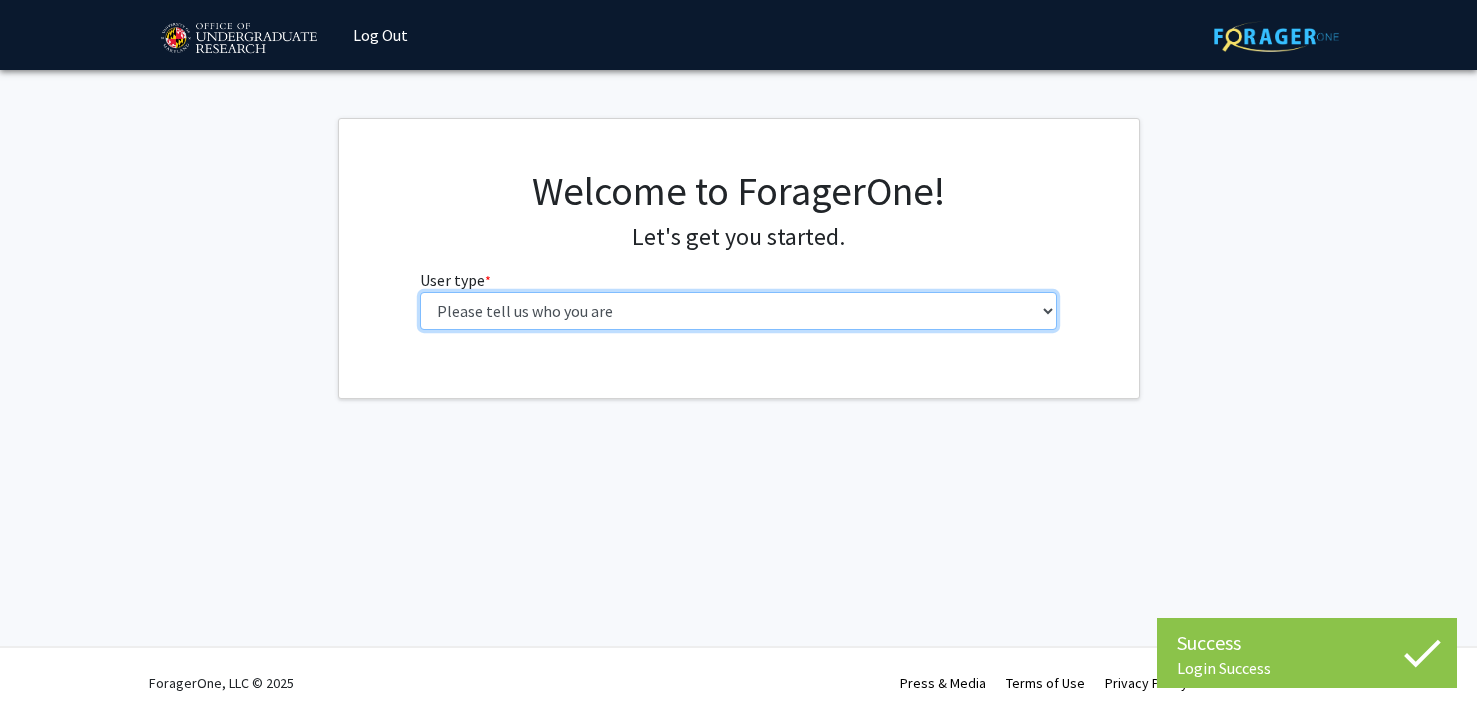 click on "Please tell us who you are  Undergraduate Student   Master's Student   Doctoral Candidate (PhD, MD, DMD, PharmD, etc.)   Postdoctoral Researcher / Research Staff / Medical Resident / Medical Fellow   Faculty   Administrative Staff" at bounding box center (738, 311) 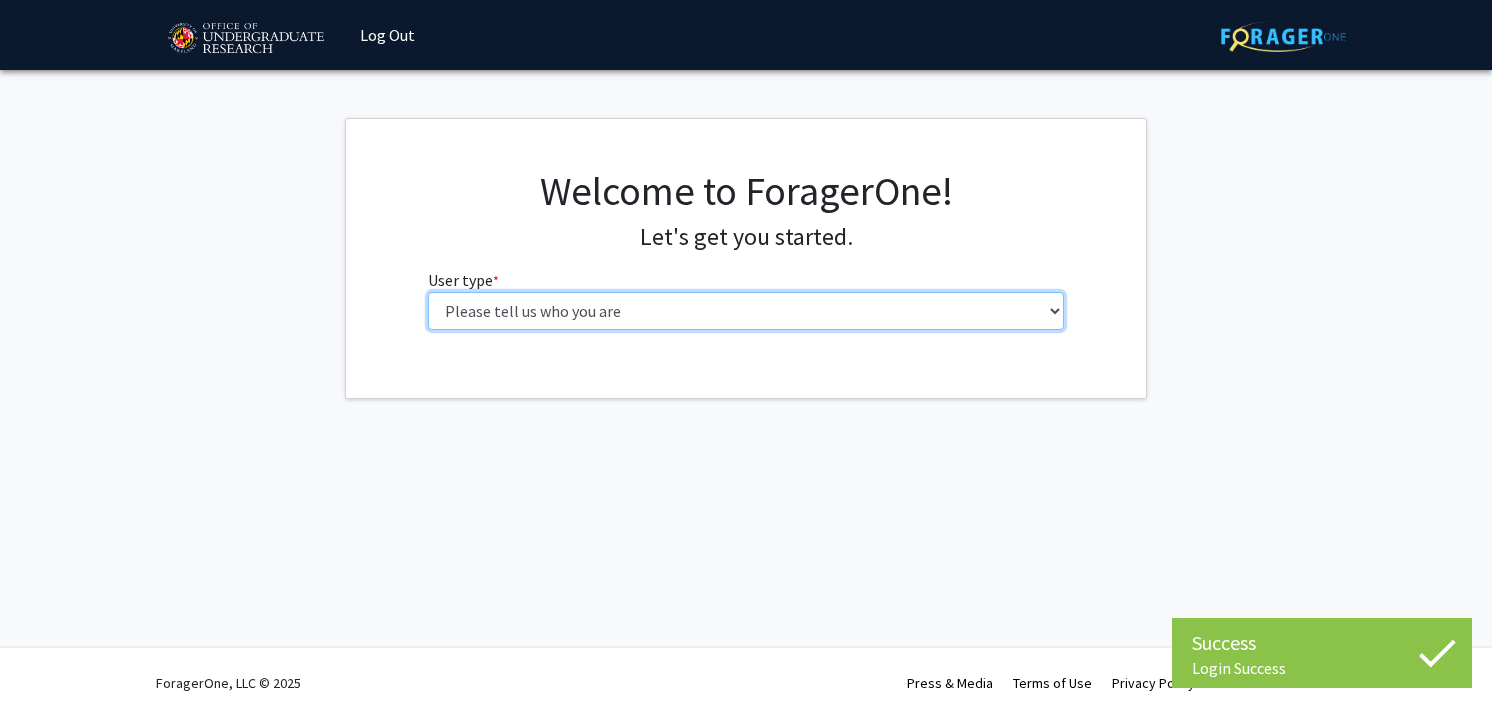 select on "1: undergrad" 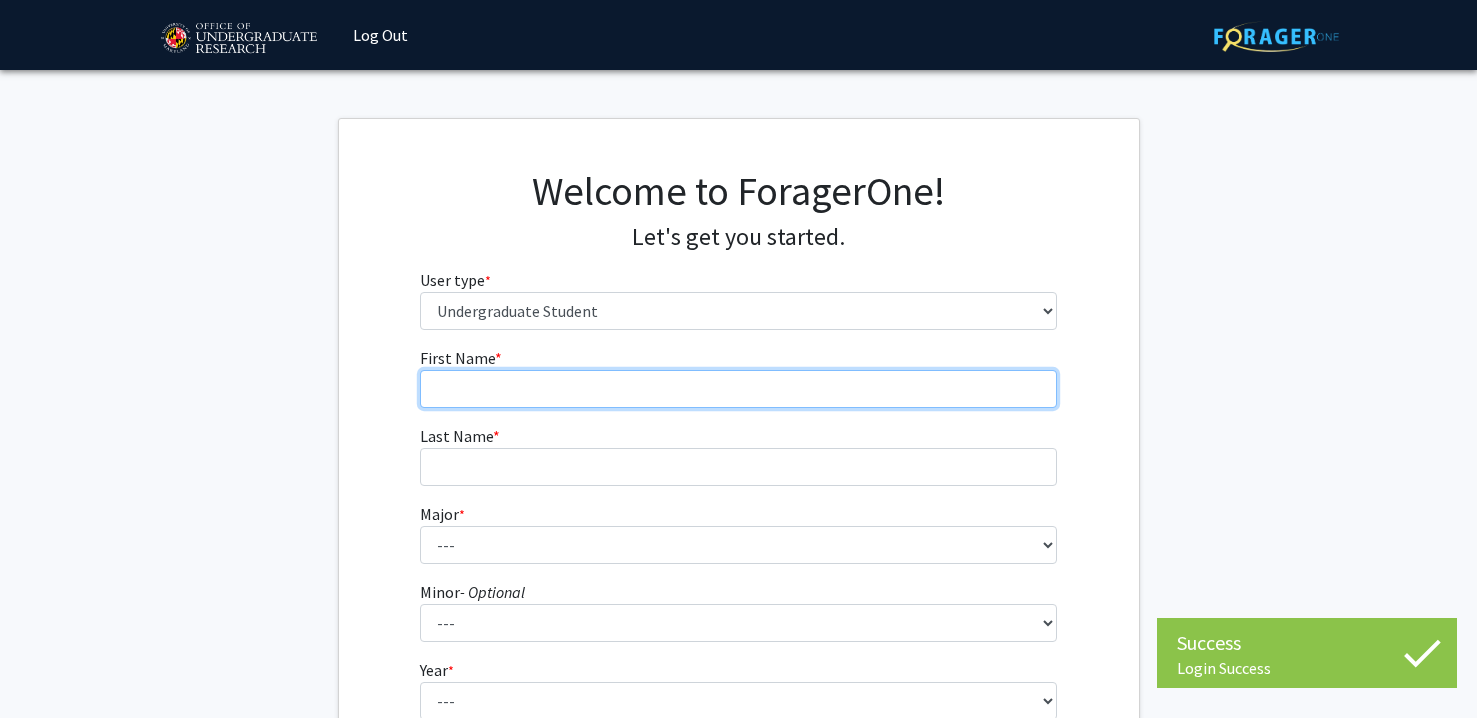 click on "First Name * required" at bounding box center (738, 389) 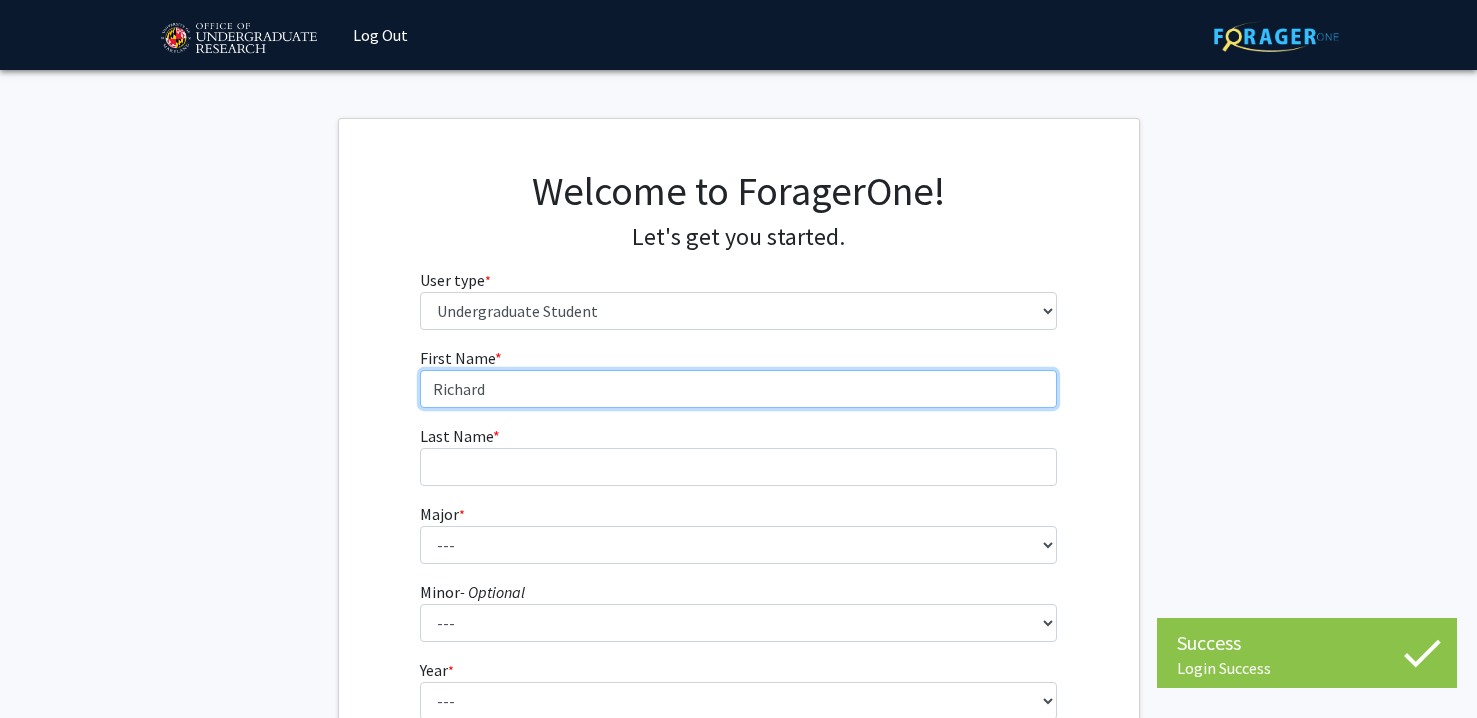 type on "Richard" 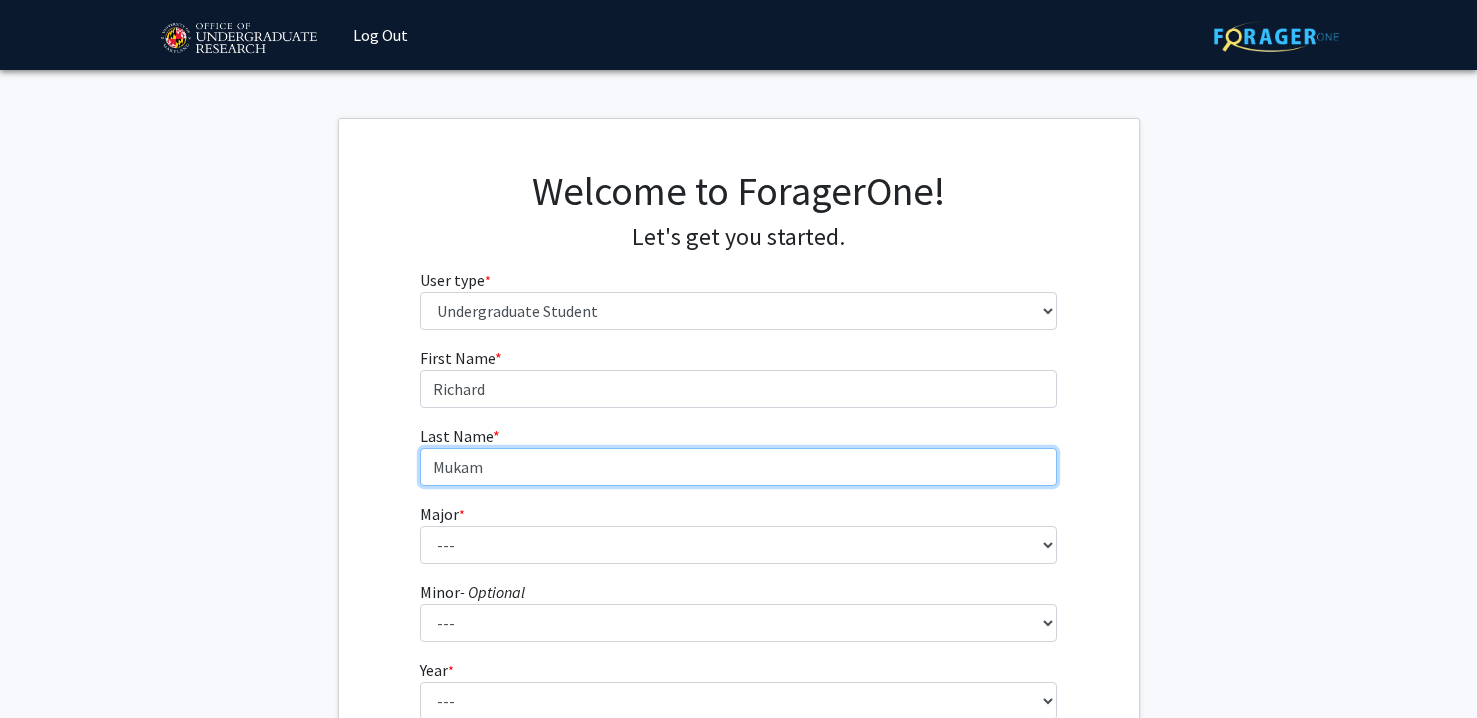 type on "Mukam" 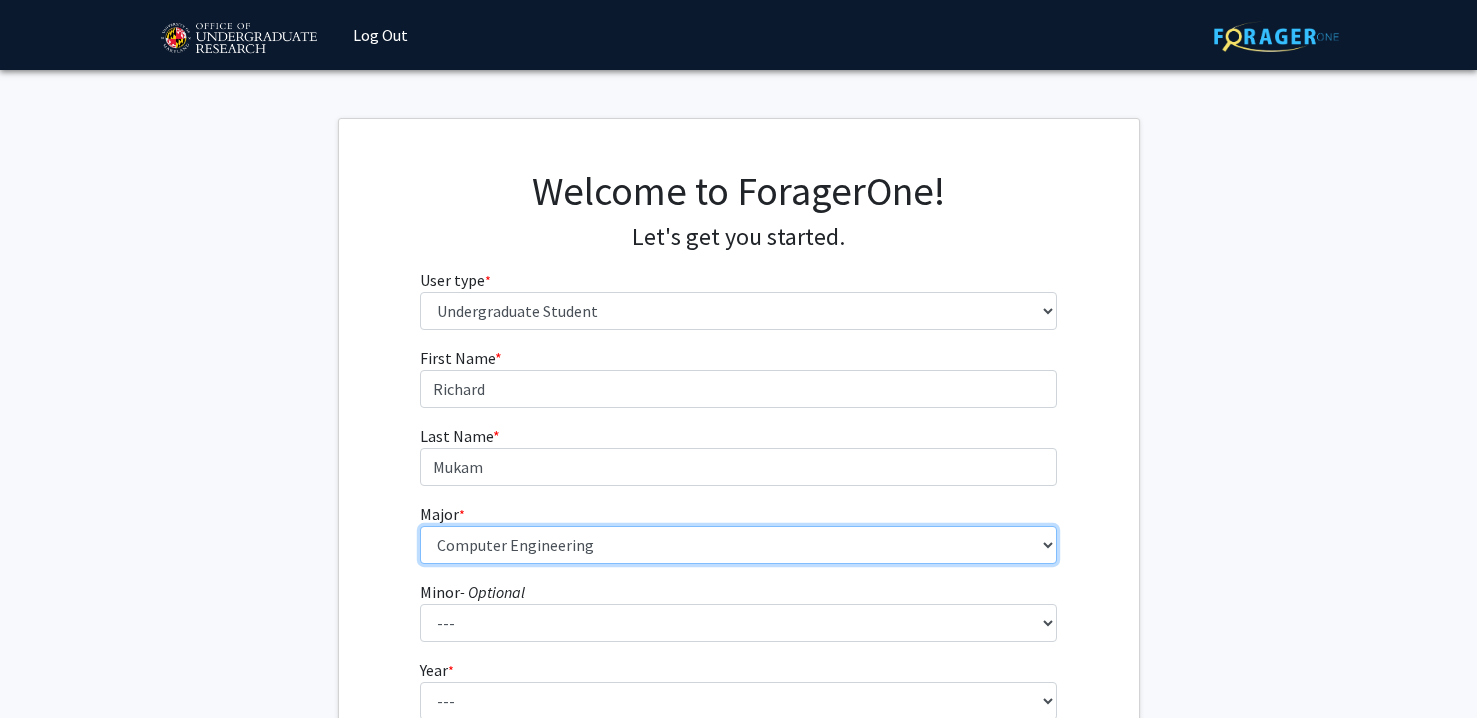 select on "28: 2329" 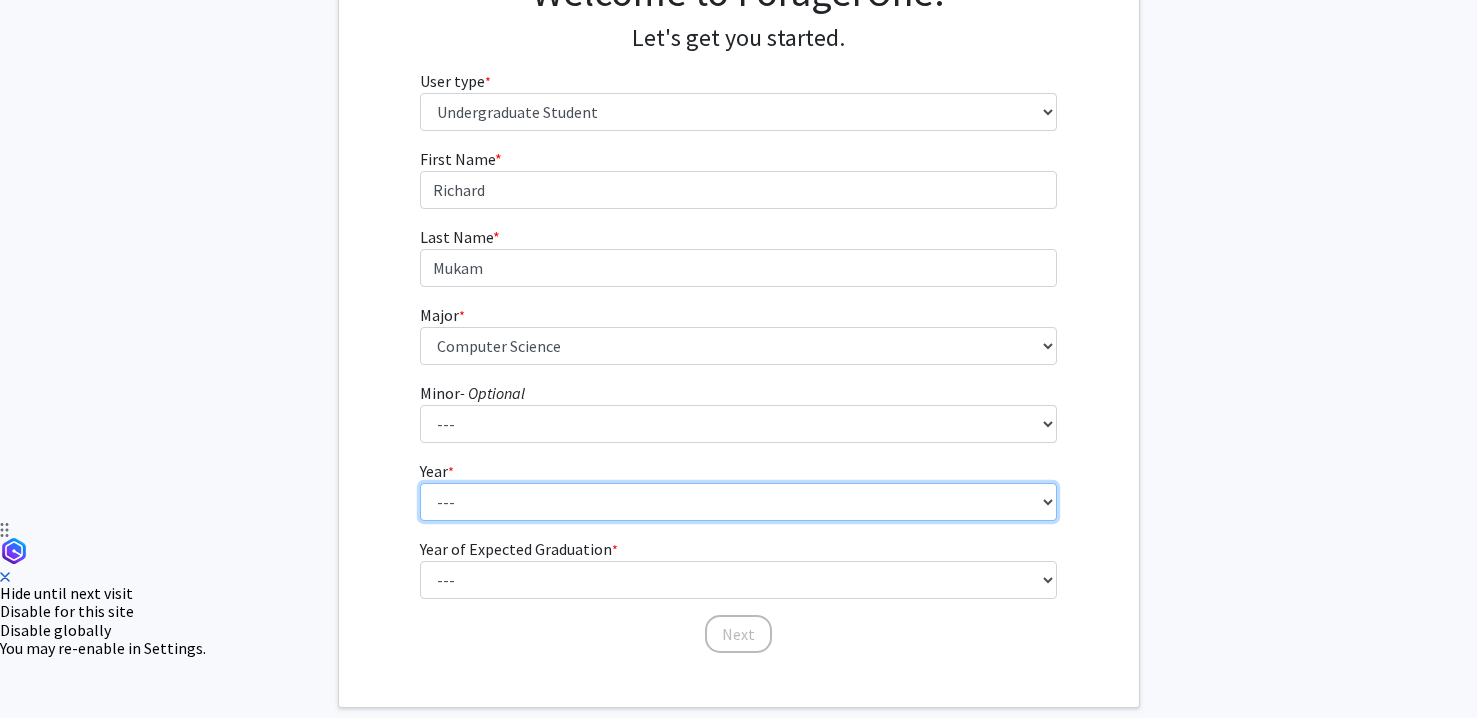 scroll, scrollTop: 258, scrollLeft: 0, axis: vertical 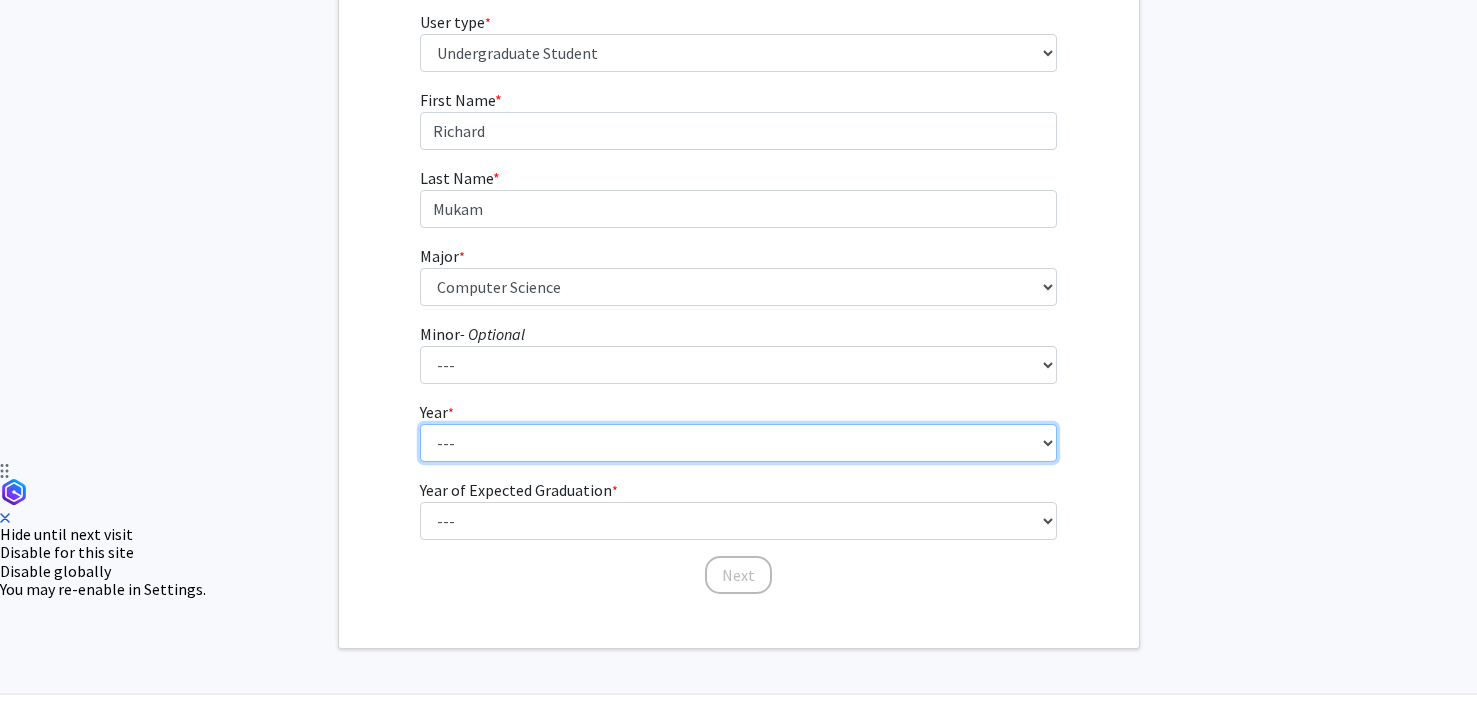 click on "---  First-year   Sophomore   Junior   Senior   Postbaccalaureate Certificate" at bounding box center [738, 443] 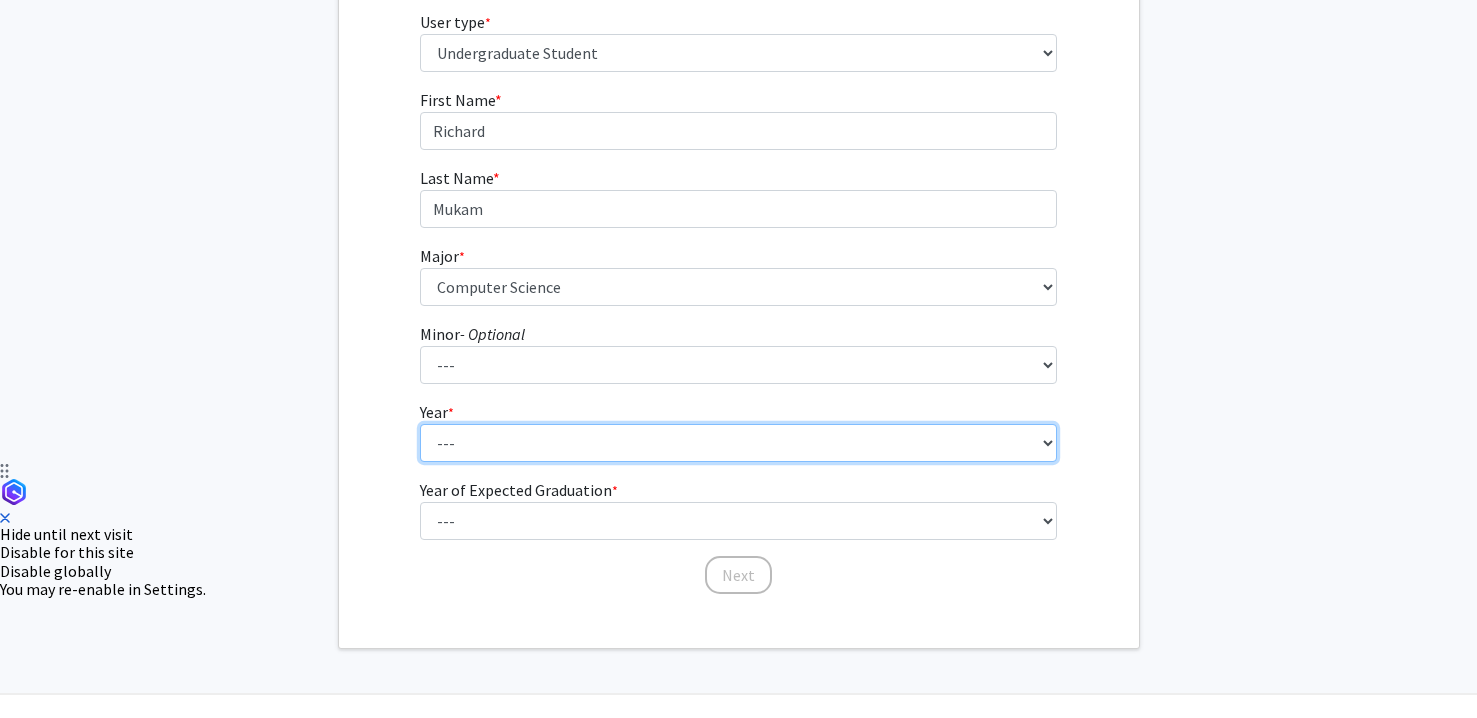 select on "4: senior" 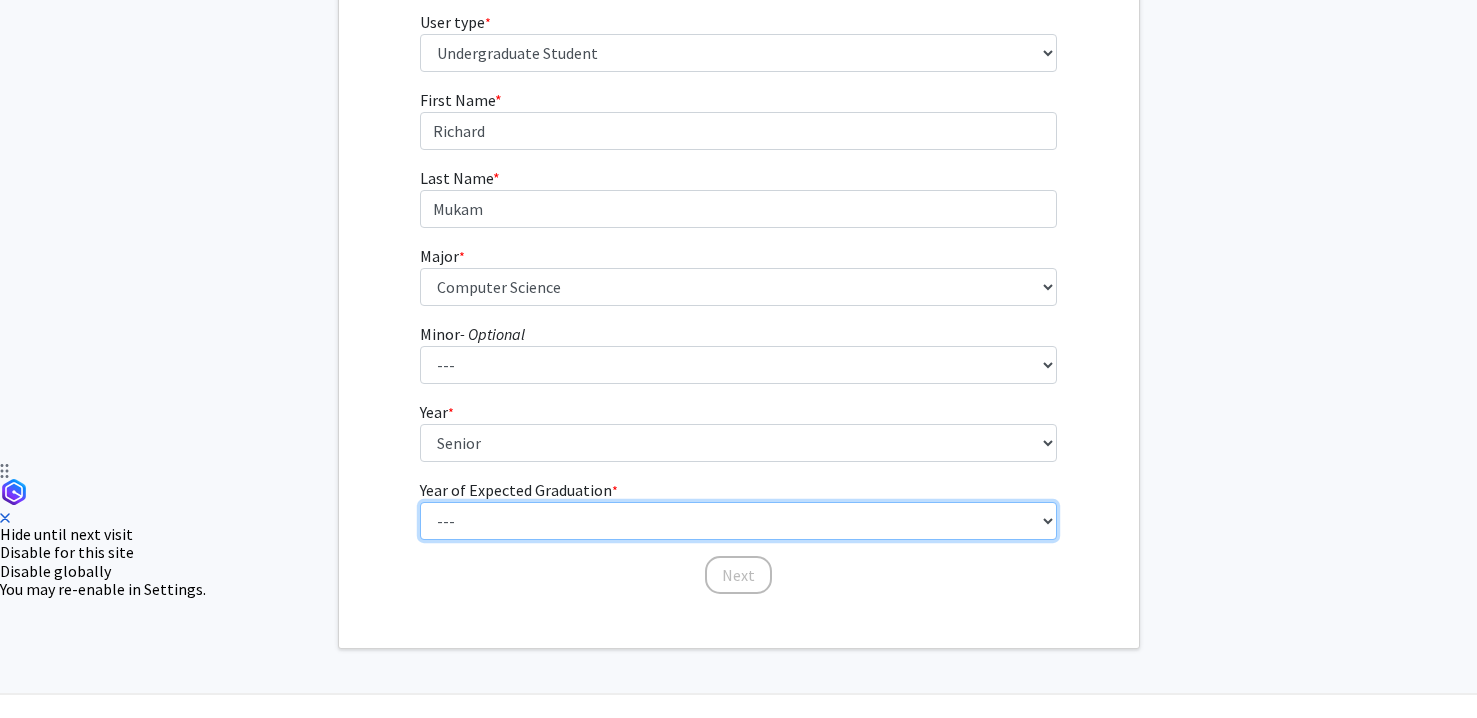 click on "---  2025   2026   2027   2028   2029   2030   2031   2032   2033   2034" at bounding box center [738, 521] 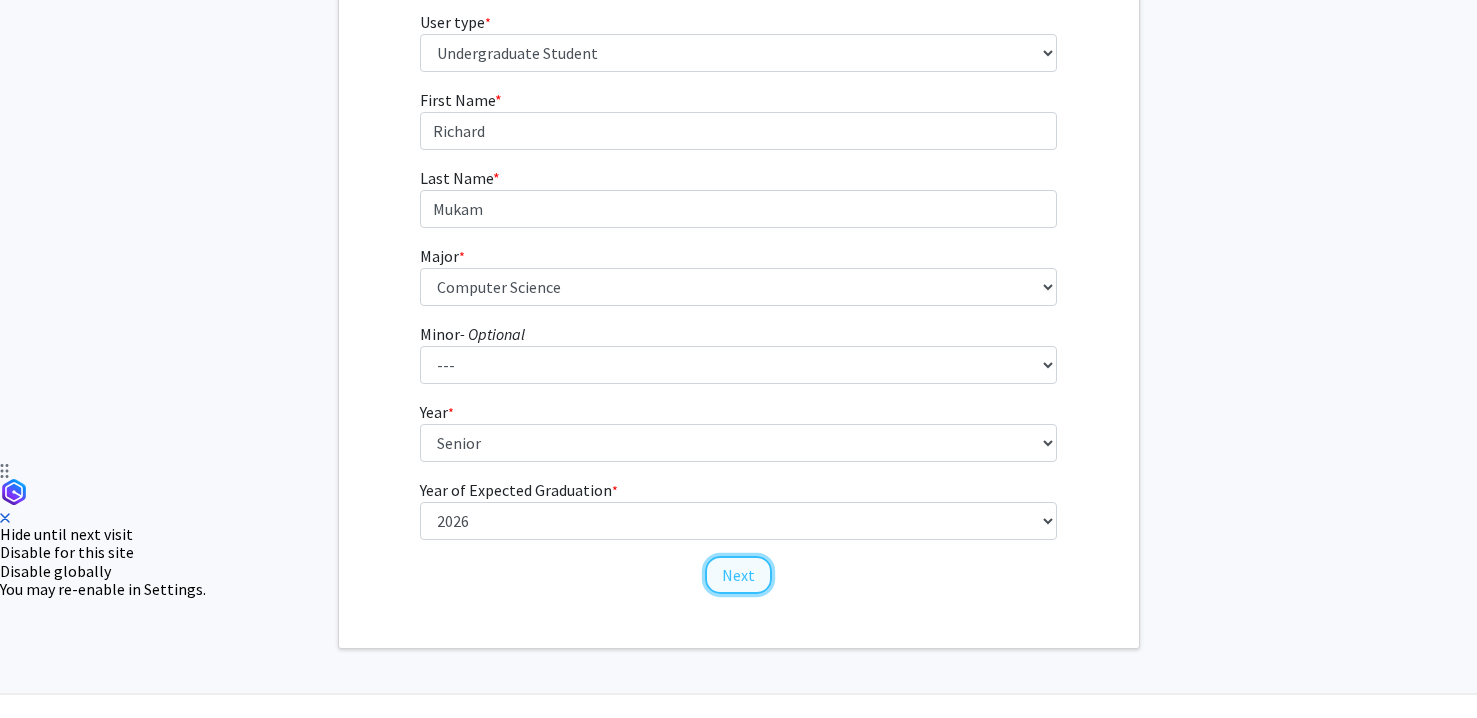 click on "Next" 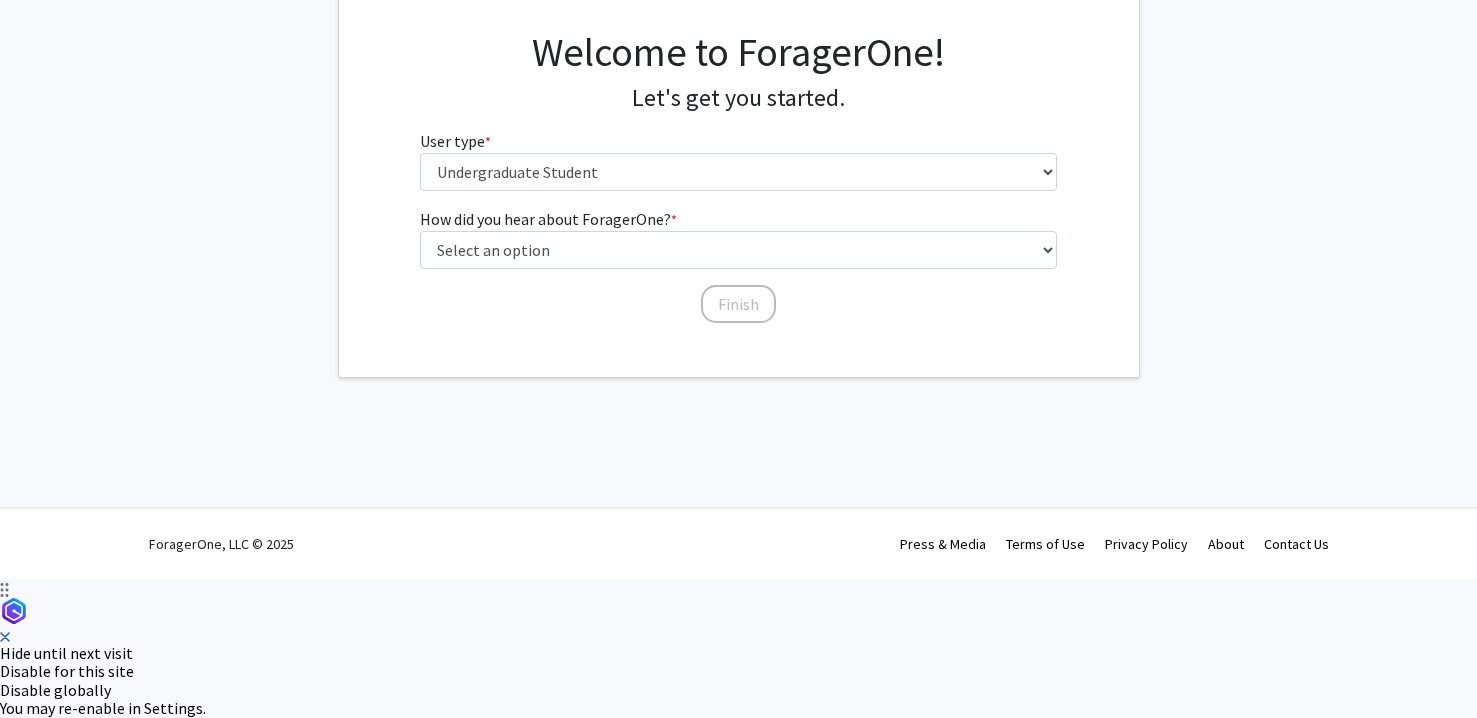 scroll, scrollTop: 0, scrollLeft: 0, axis: both 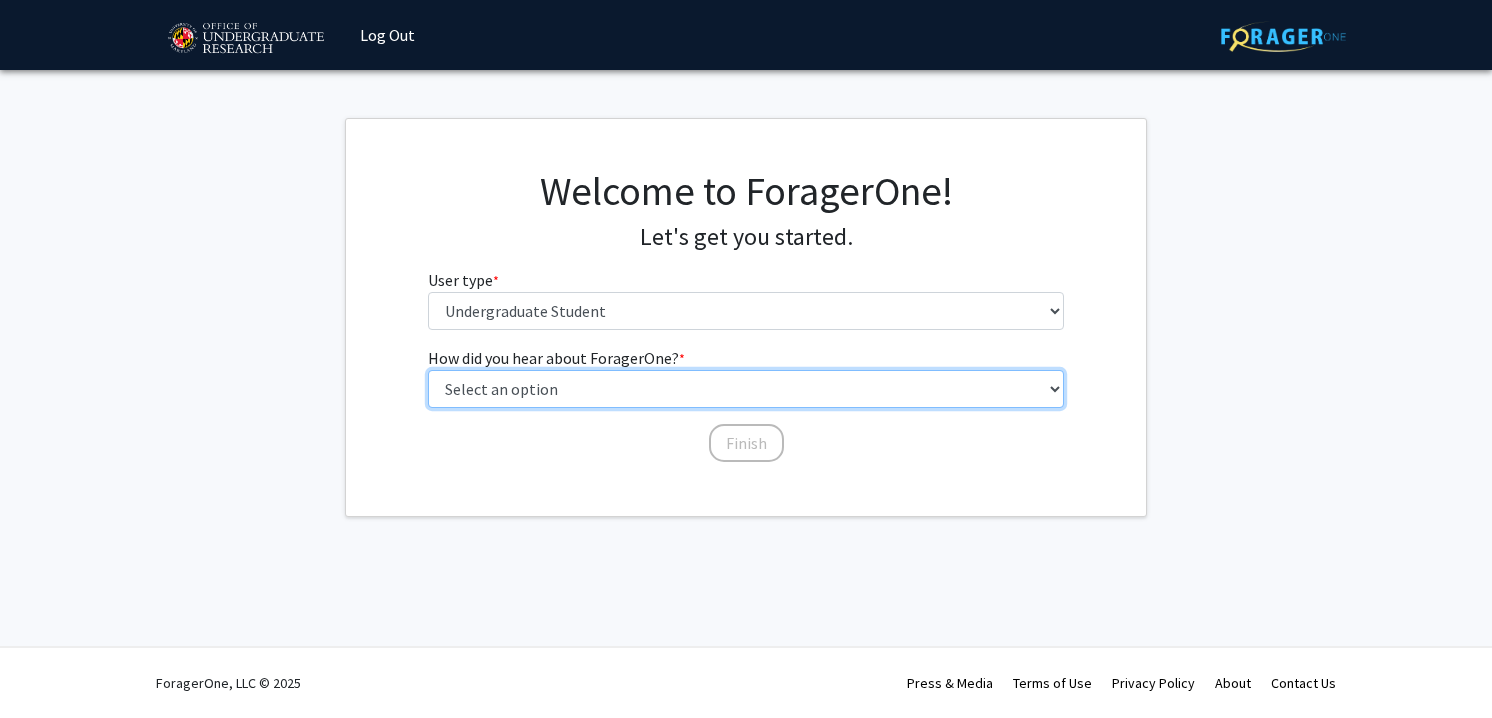 click on "Select an option  Peer/student recommendation   Faculty/staff recommendation   University website   University email or newsletter   Other" at bounding box center (746, 389) 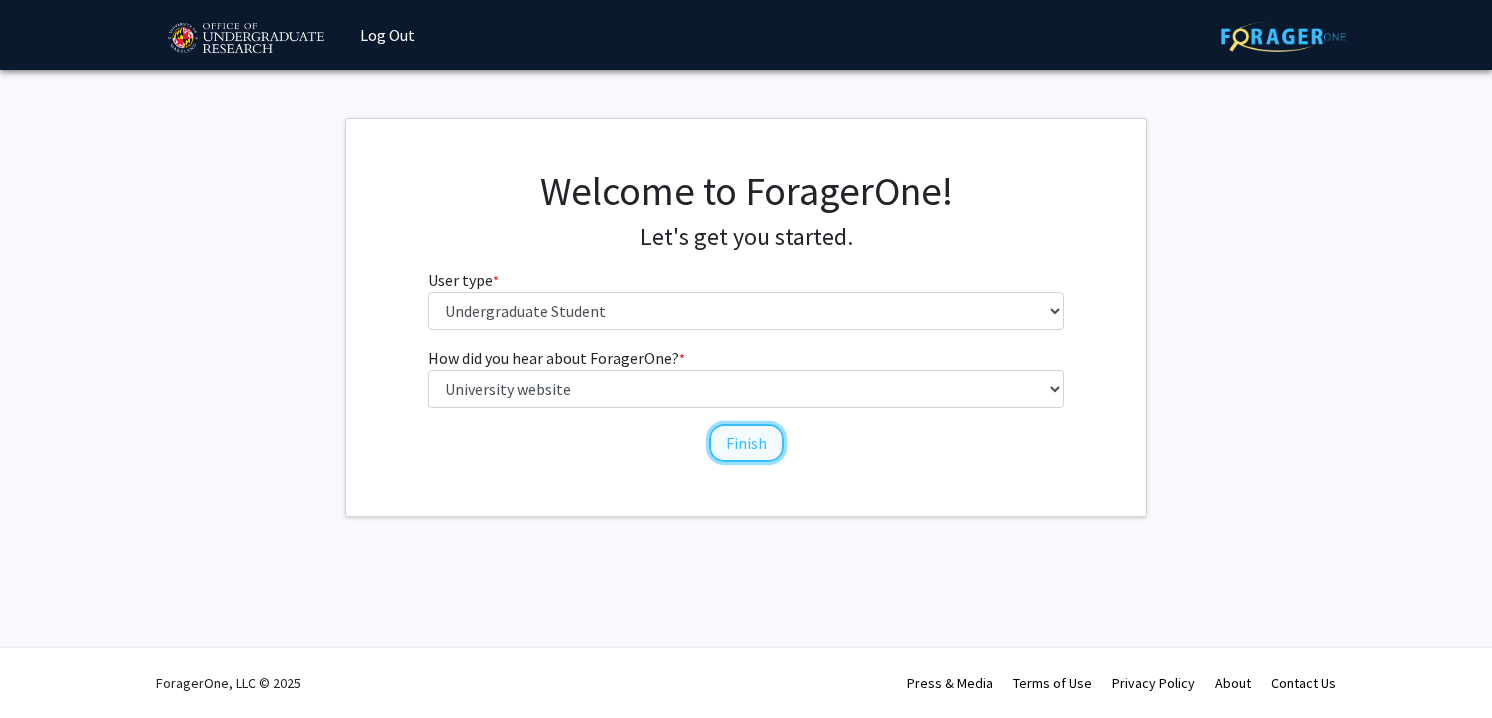 click on "Finish" 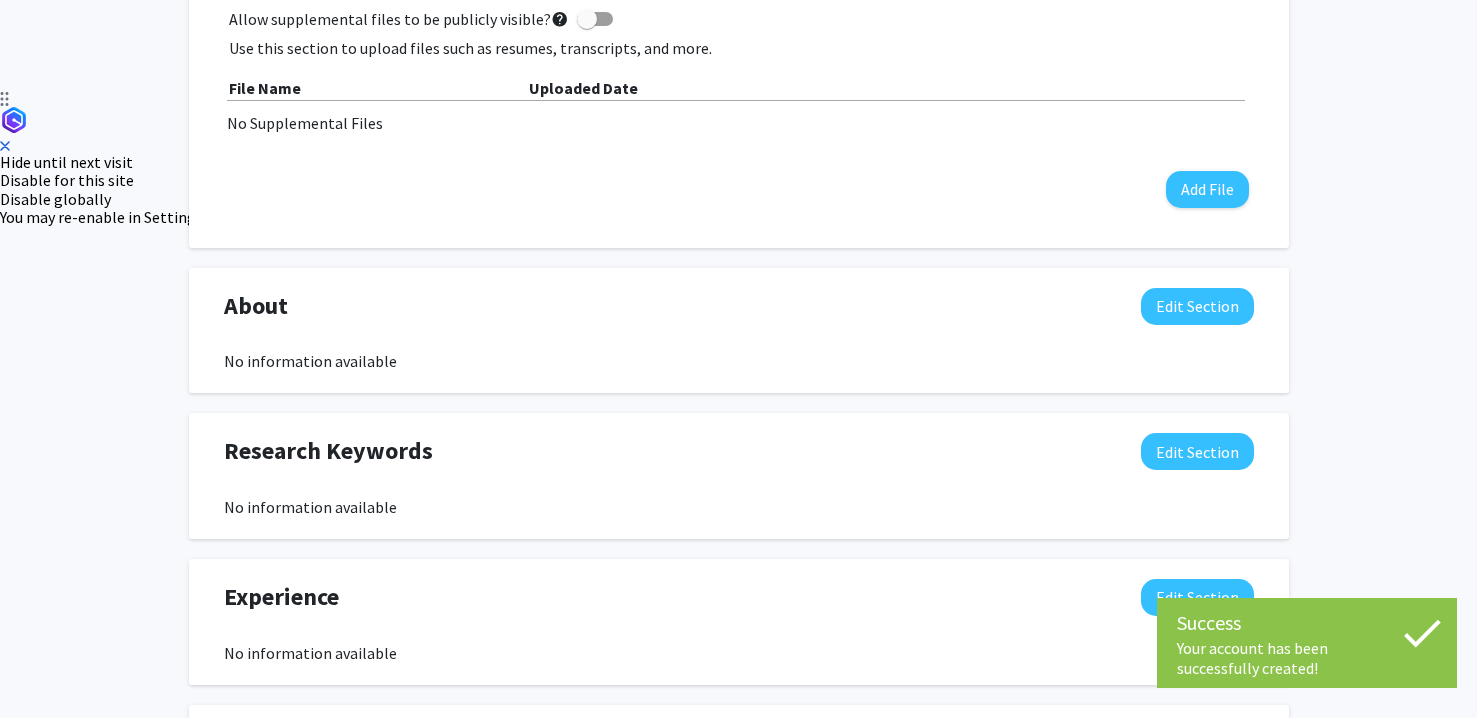 scroll, scrollTop: 0, scrollLeft: 0, axis: both 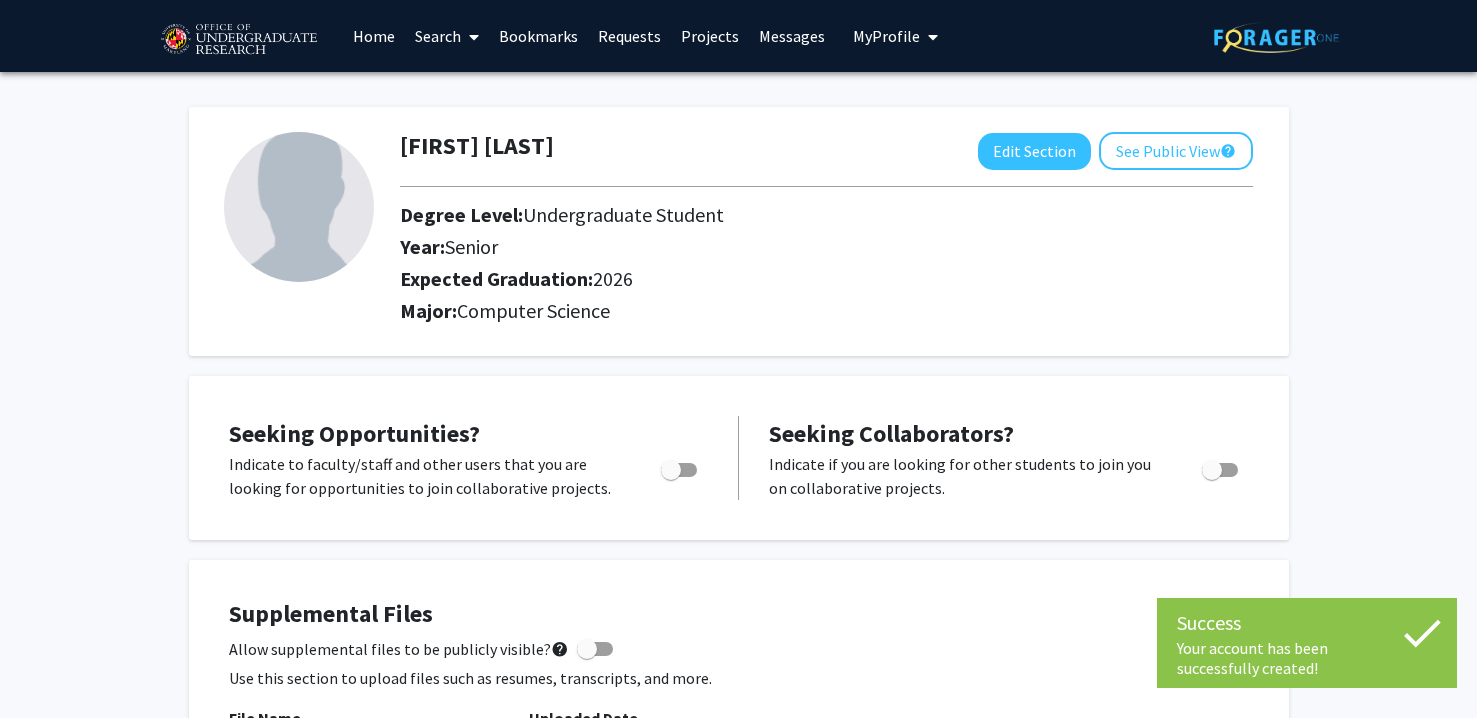 click at bounding box center [470, 37] 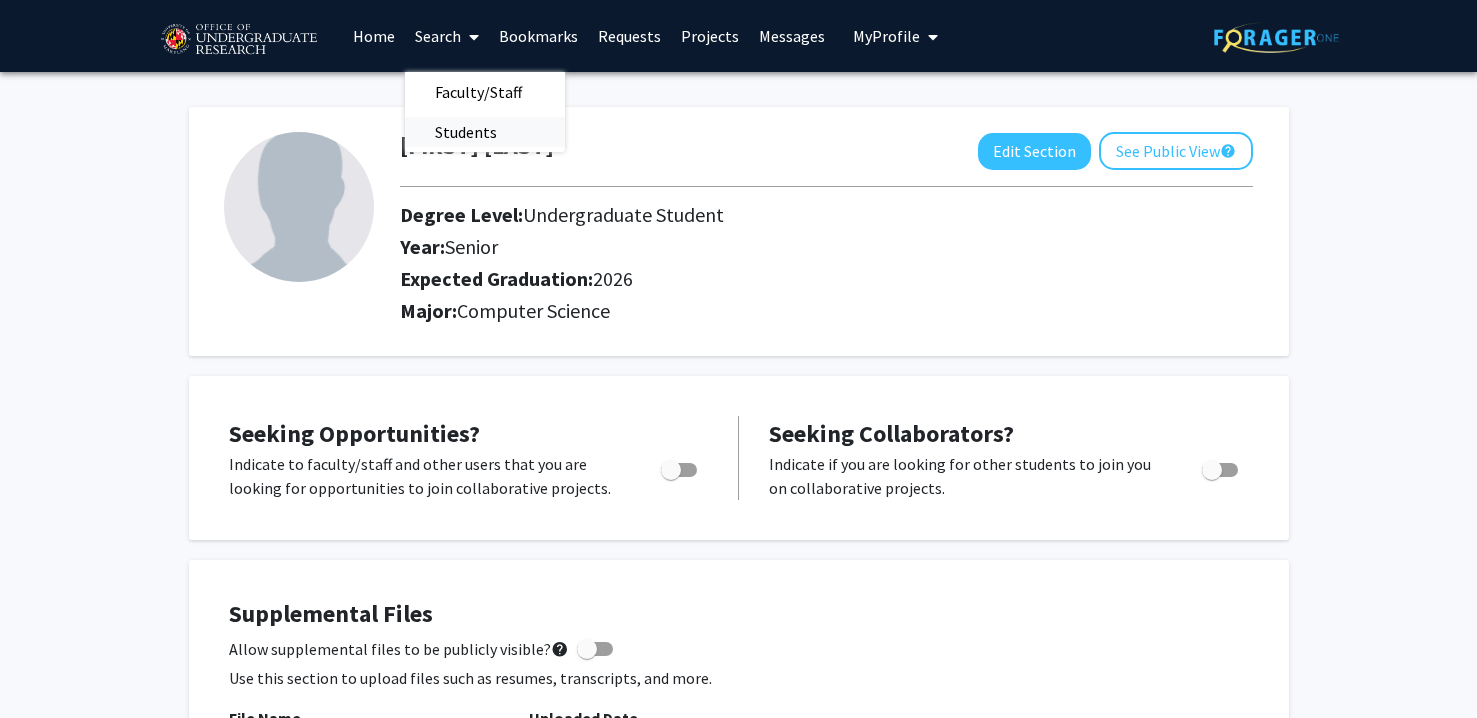 click on "Students" at bounding box center [466, 132] 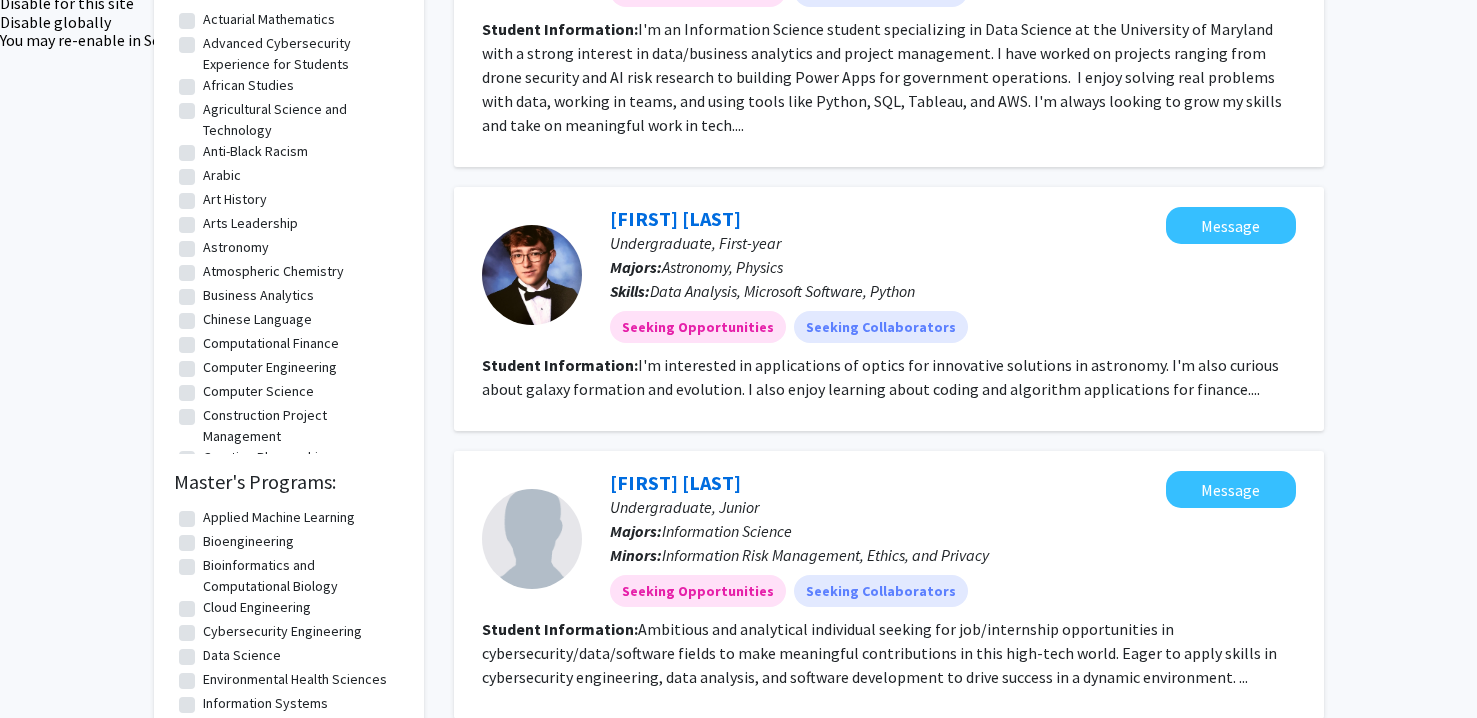 scroll, scrollTop: 810, scrollLeft: 0, axis: vertical 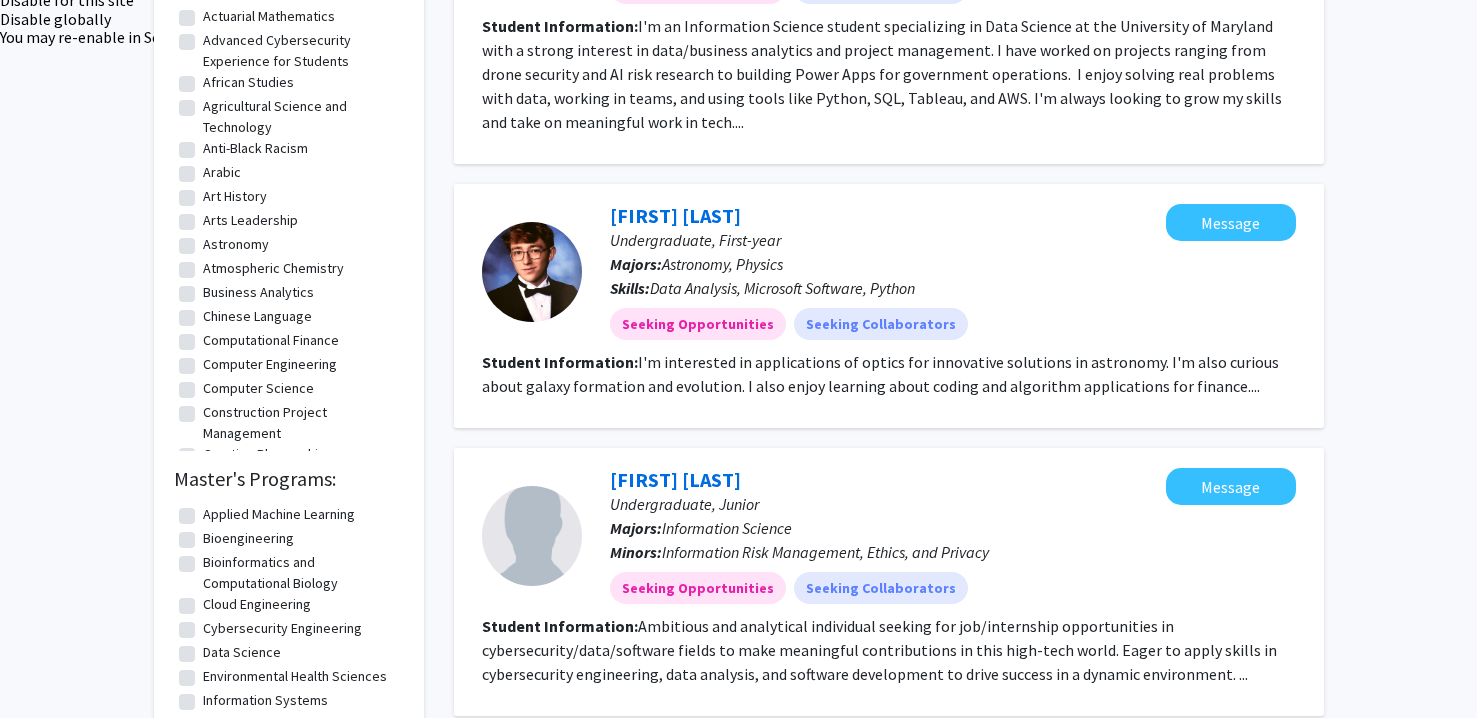 click on "Computer Science" 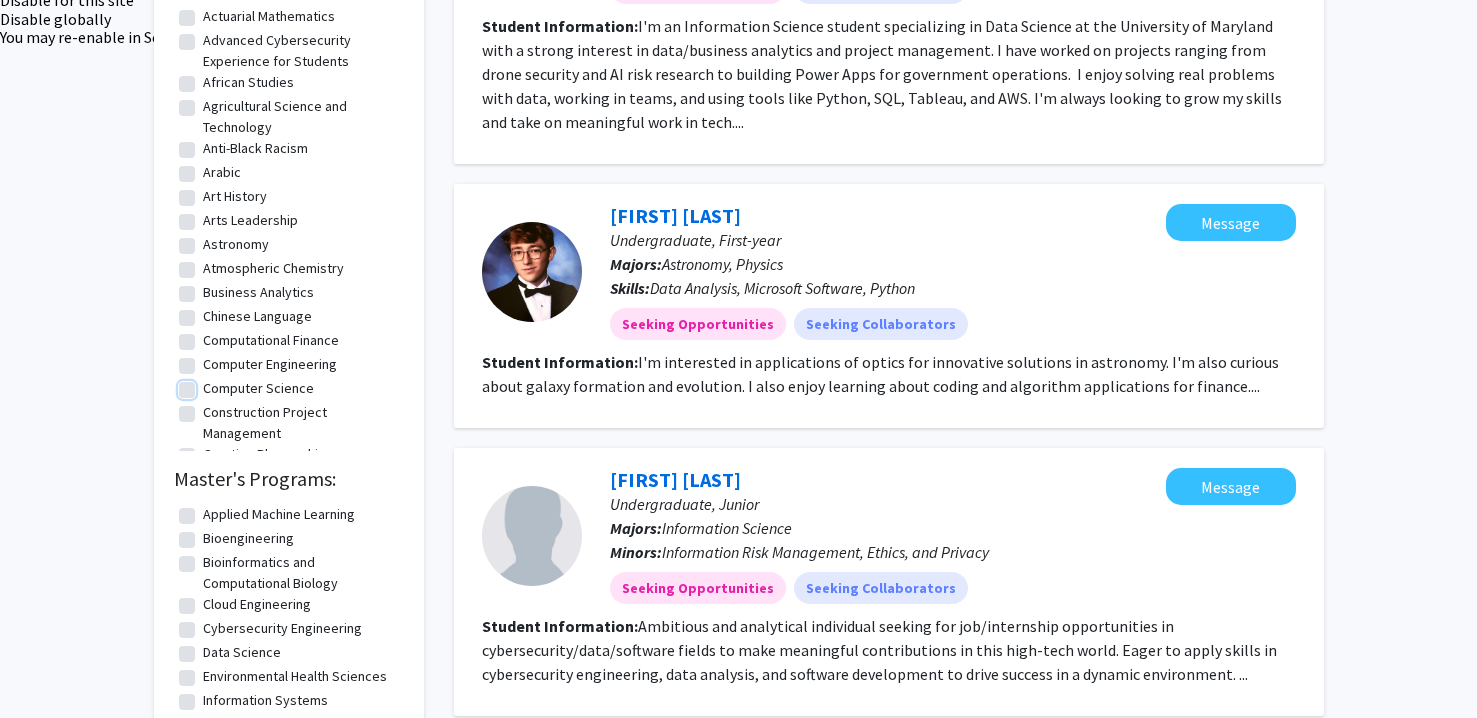 click on "Computer Science" at bounding box center [209, 384] 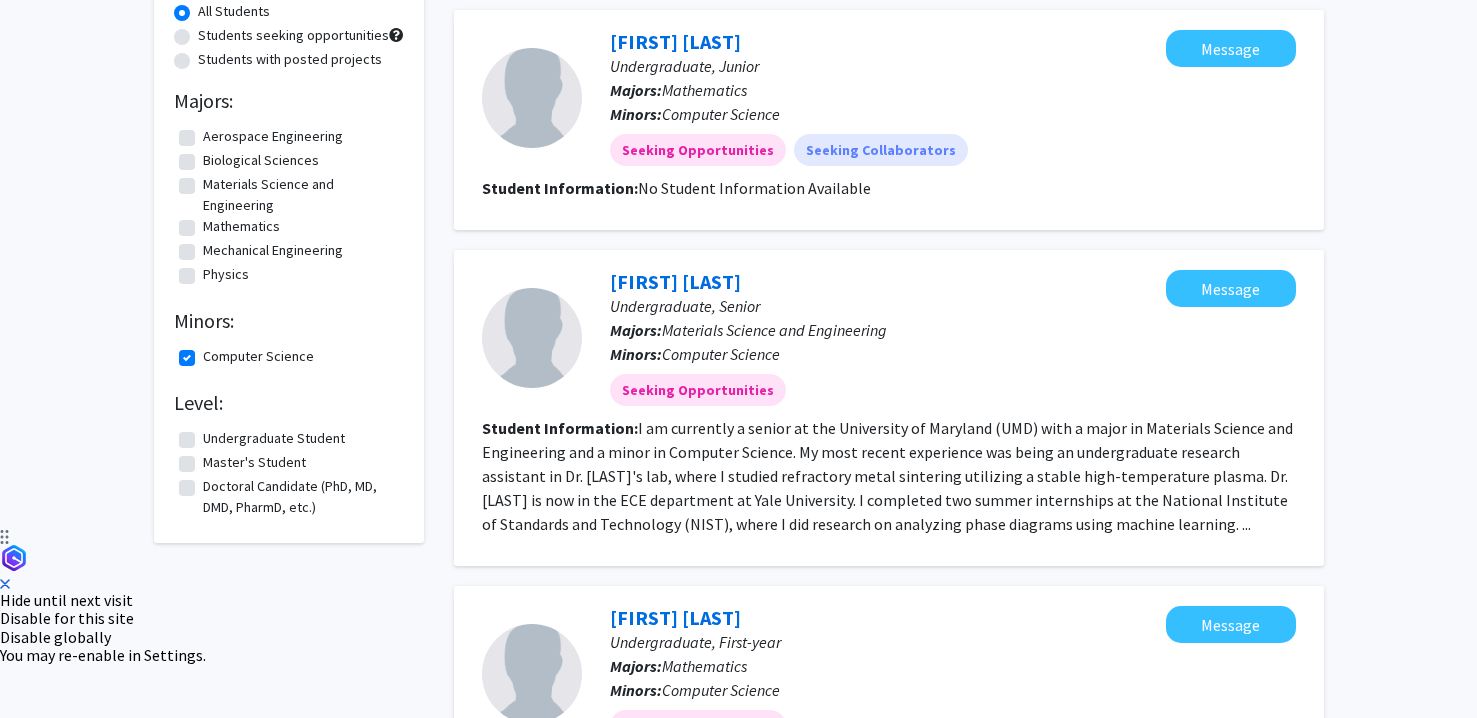 scroll, scrollTop: 198, scrollLeft: 0, axis: vertical 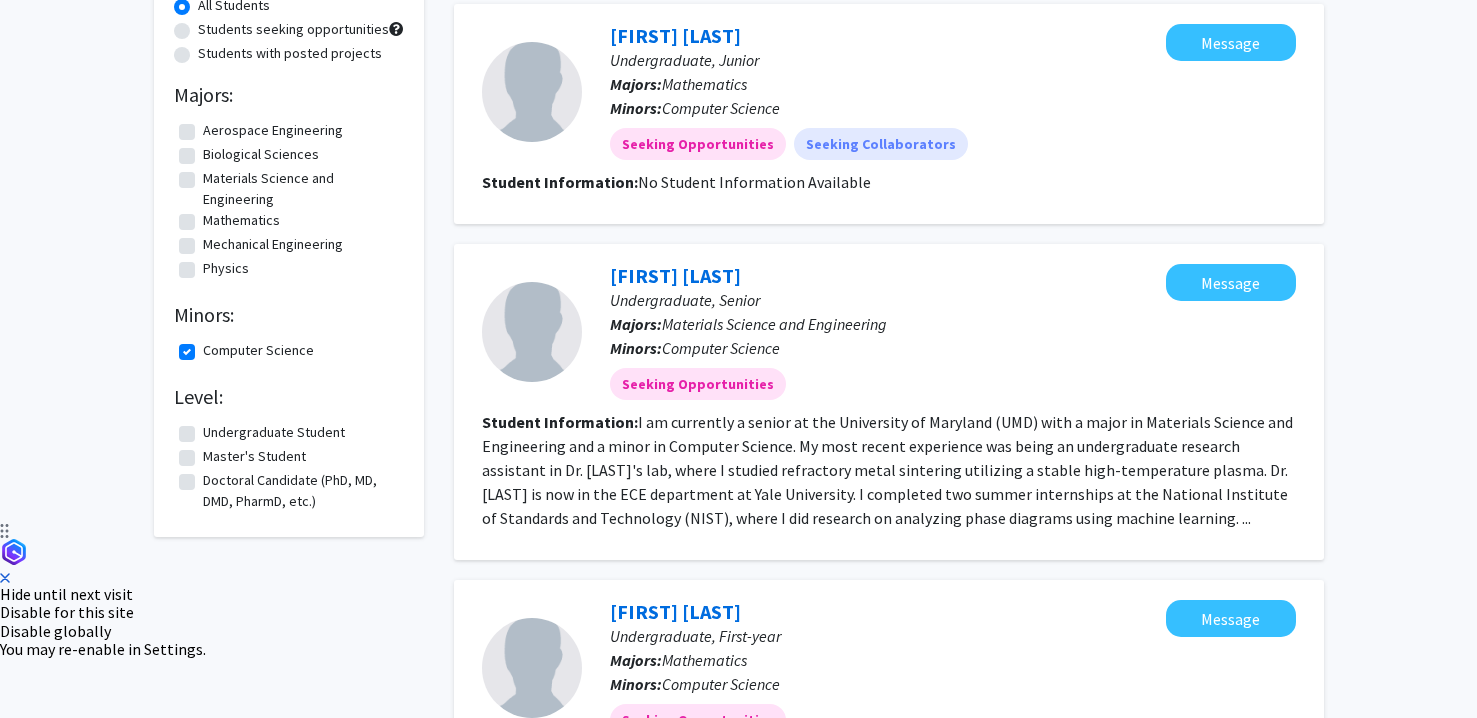 click on "Undergraduate Student" 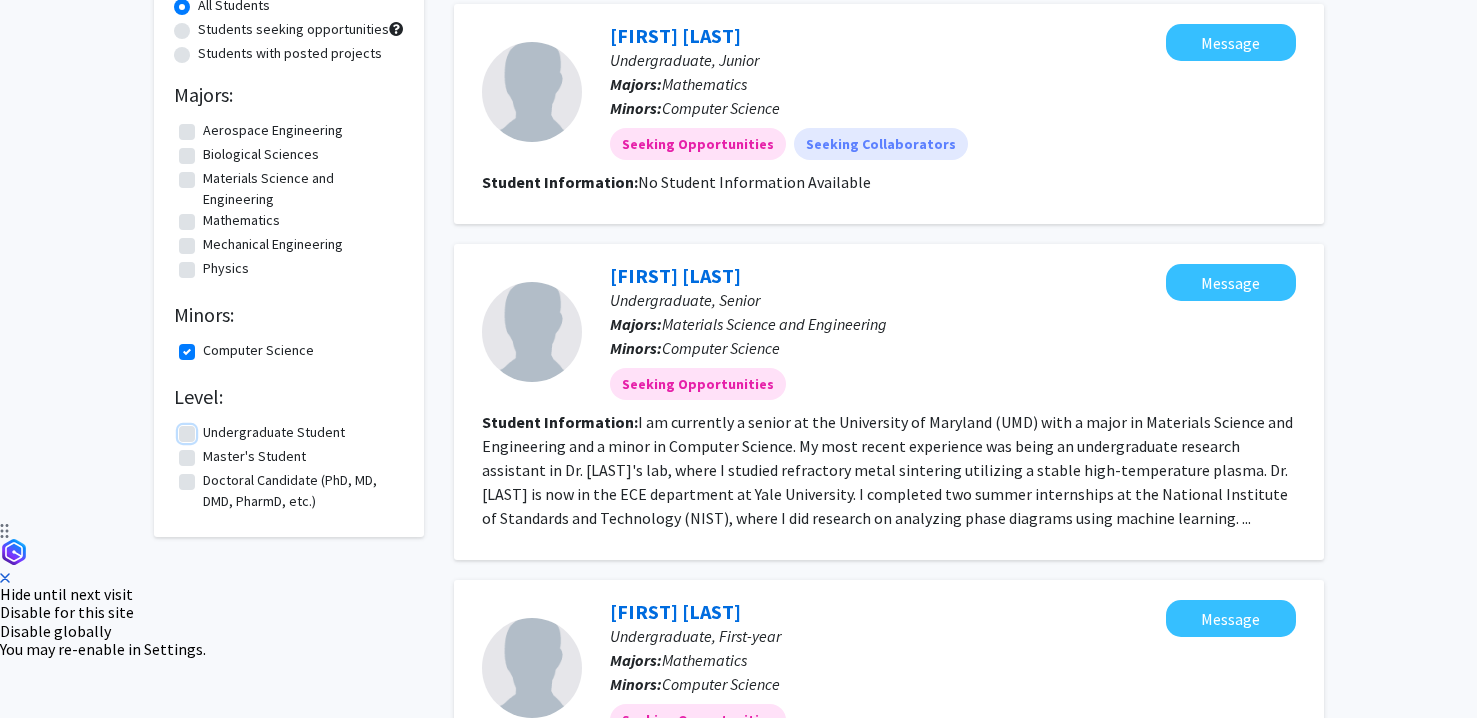 click on "Undergraduate Student" at bounding box center (209, 428) 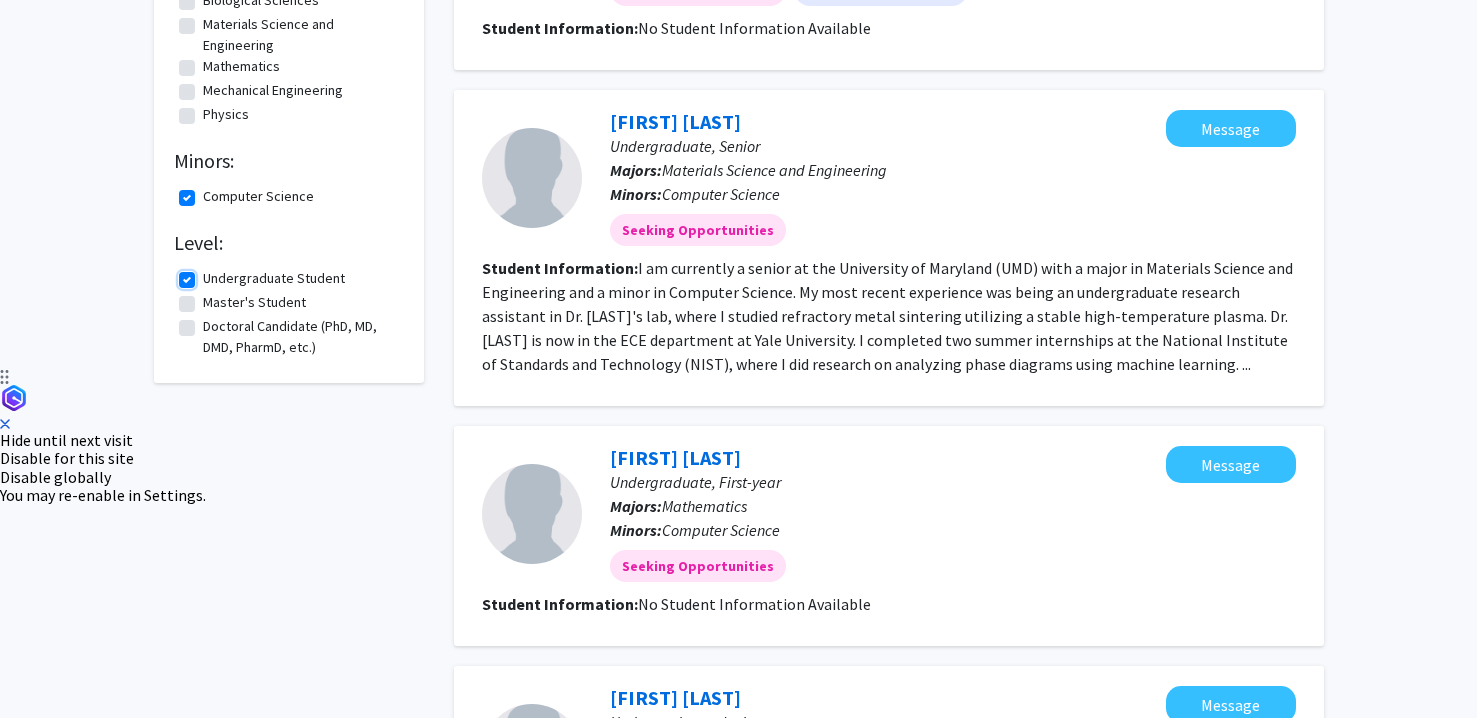 scroll, scrollTop: 353, scrollLeft: 0, axis: vertical 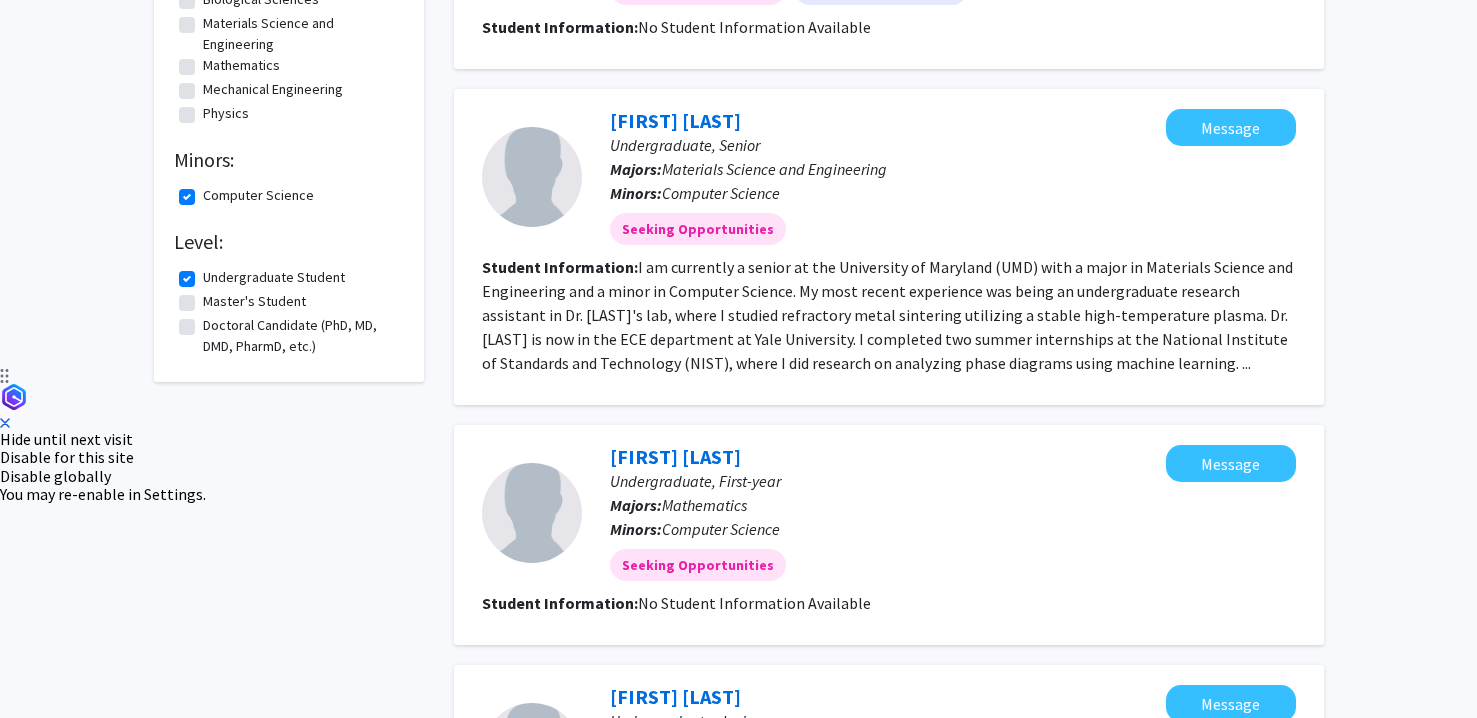 click on "Computer Science" 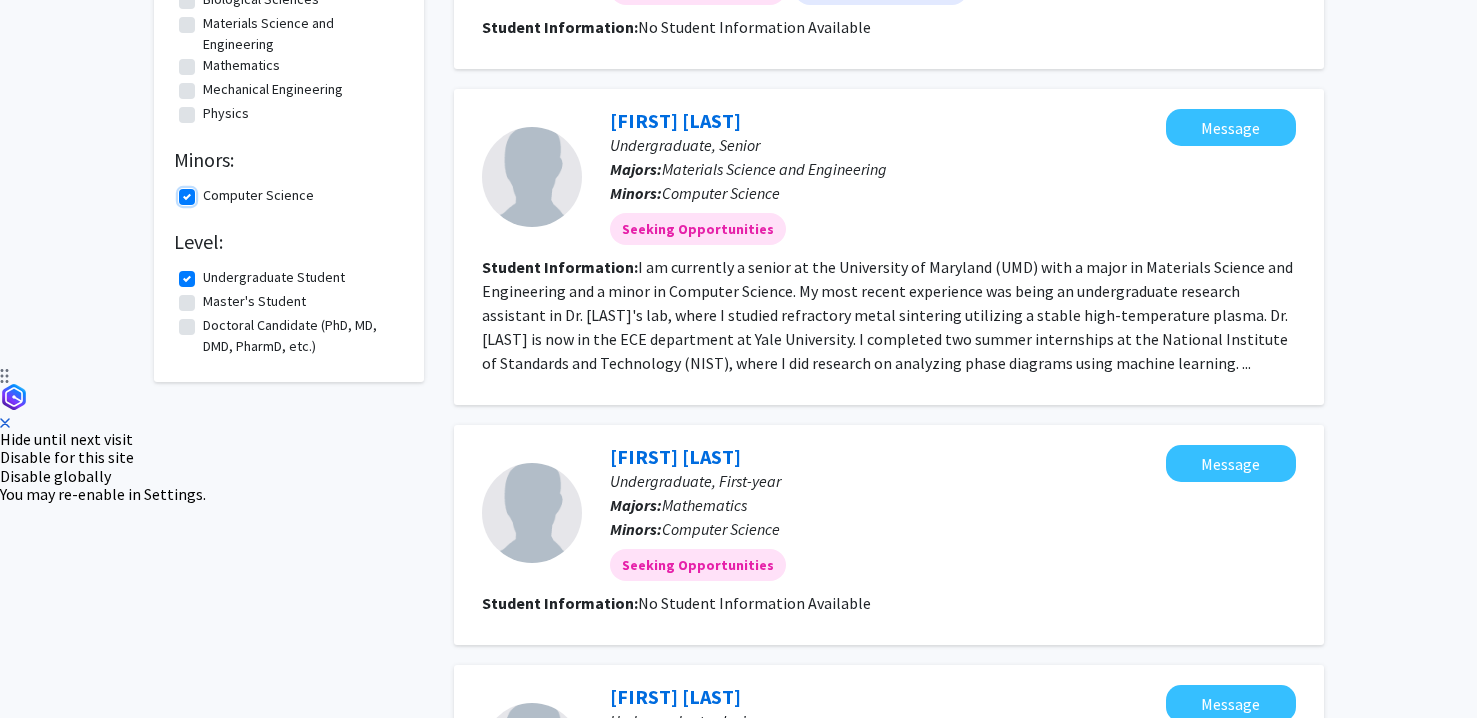 click on "Computer Science" at bounding box center (209, 191) 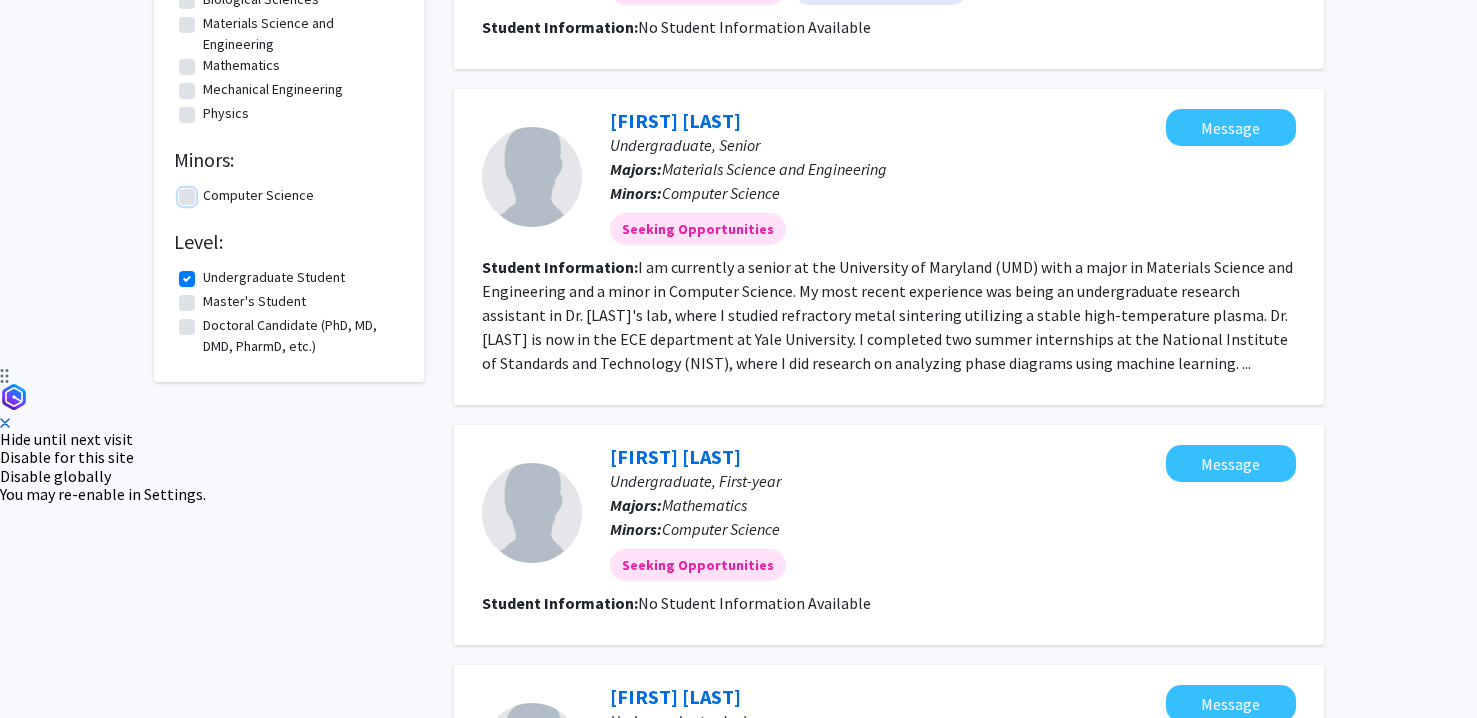 scroll, scrollTop: 0, scrollLeft: 0, axis: both 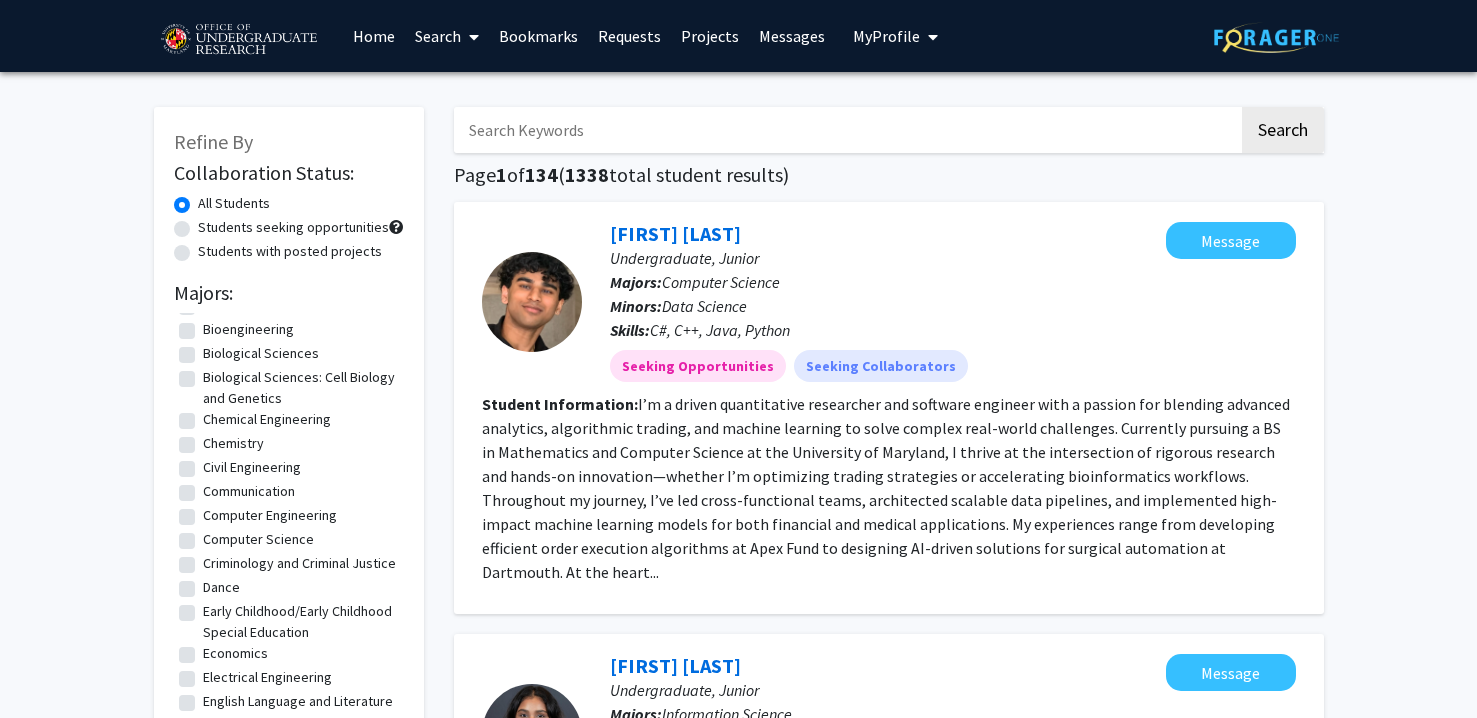 click on "Computer Science" 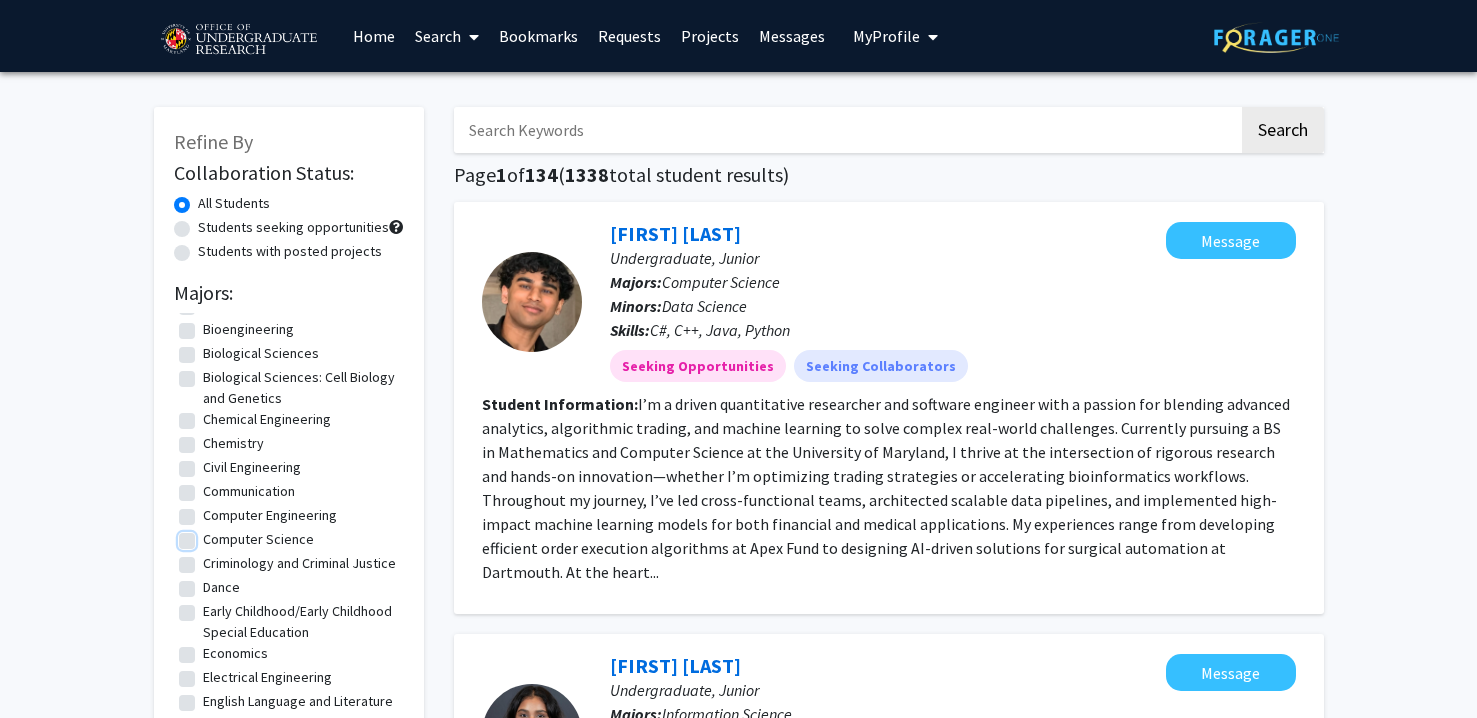 click on "Computer Science" at bounding box center [209, 535] 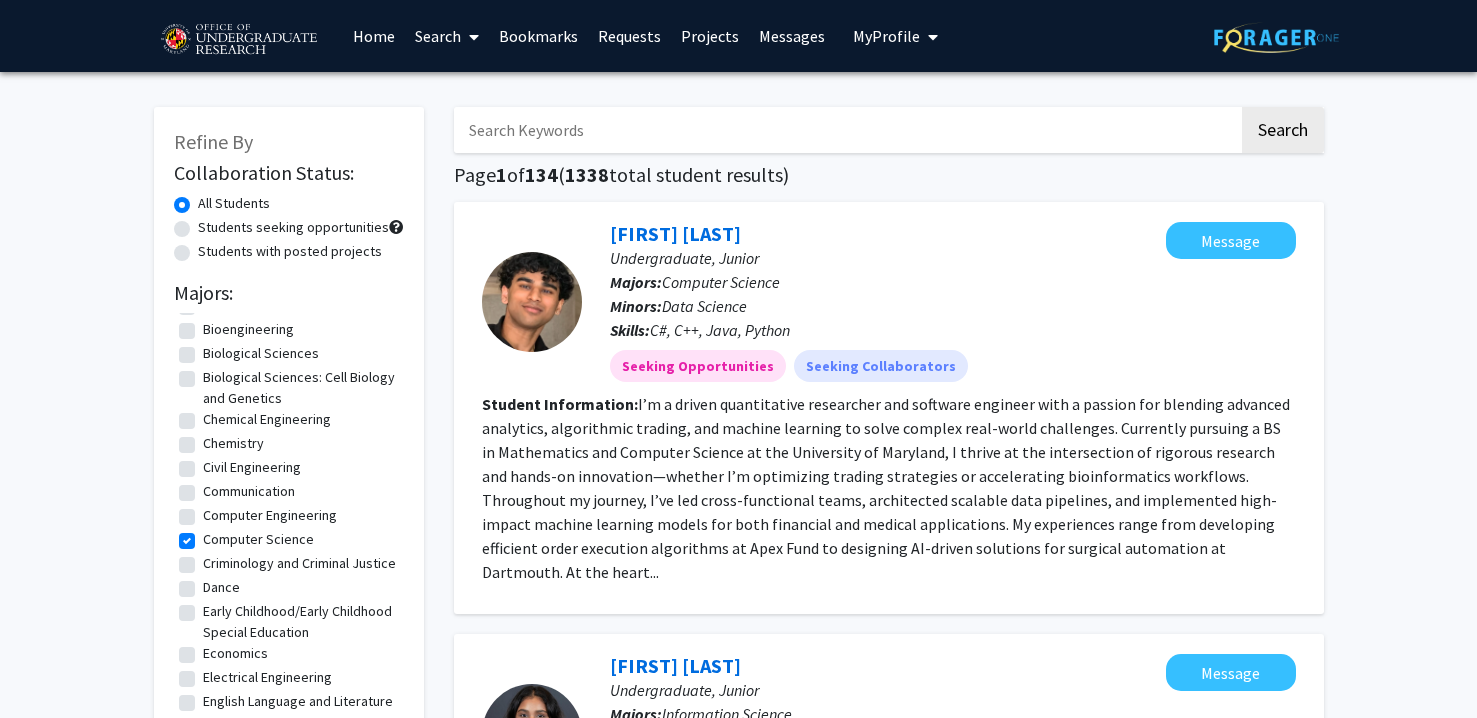scroll, scrollTop: 0, scrollLeft: 0, axis: both 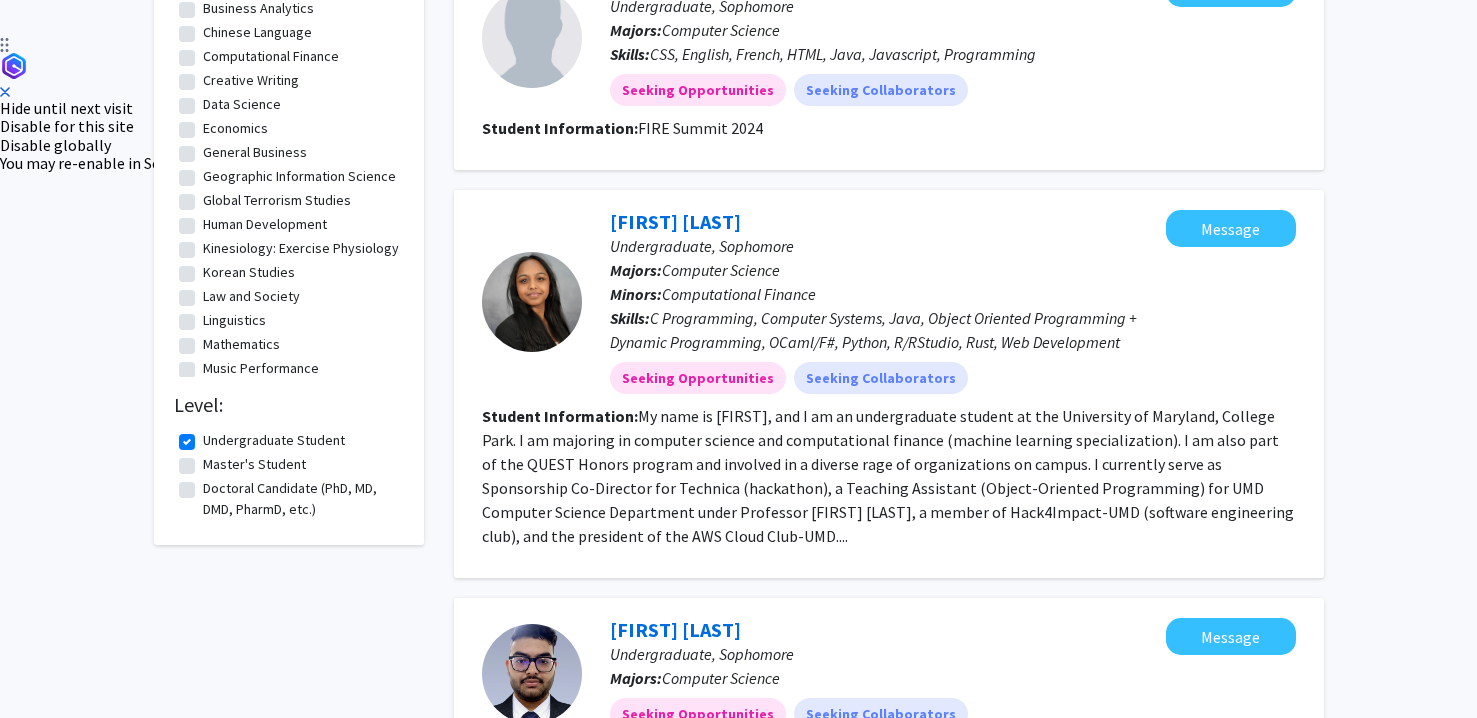 click on "My name is [FIRST], and I am an undergraduate student at the University of Maryland, College Park. I am majoring in computer science and computational finance (machine learning specialization). I am also part of the QUEST Honors program and involved in a diverse rage of organizations on campus. I currently serve as Sponsorship Co-Director for Technica (hackathon), a Teaching Assistant (Object-Oriented Programming) for UMD Computer Science Department under Professor [FIRST] [LAST], a member of Hack4Impact-UMD (software engineering club), and the president of the AWS Cloud Club-UMD...." 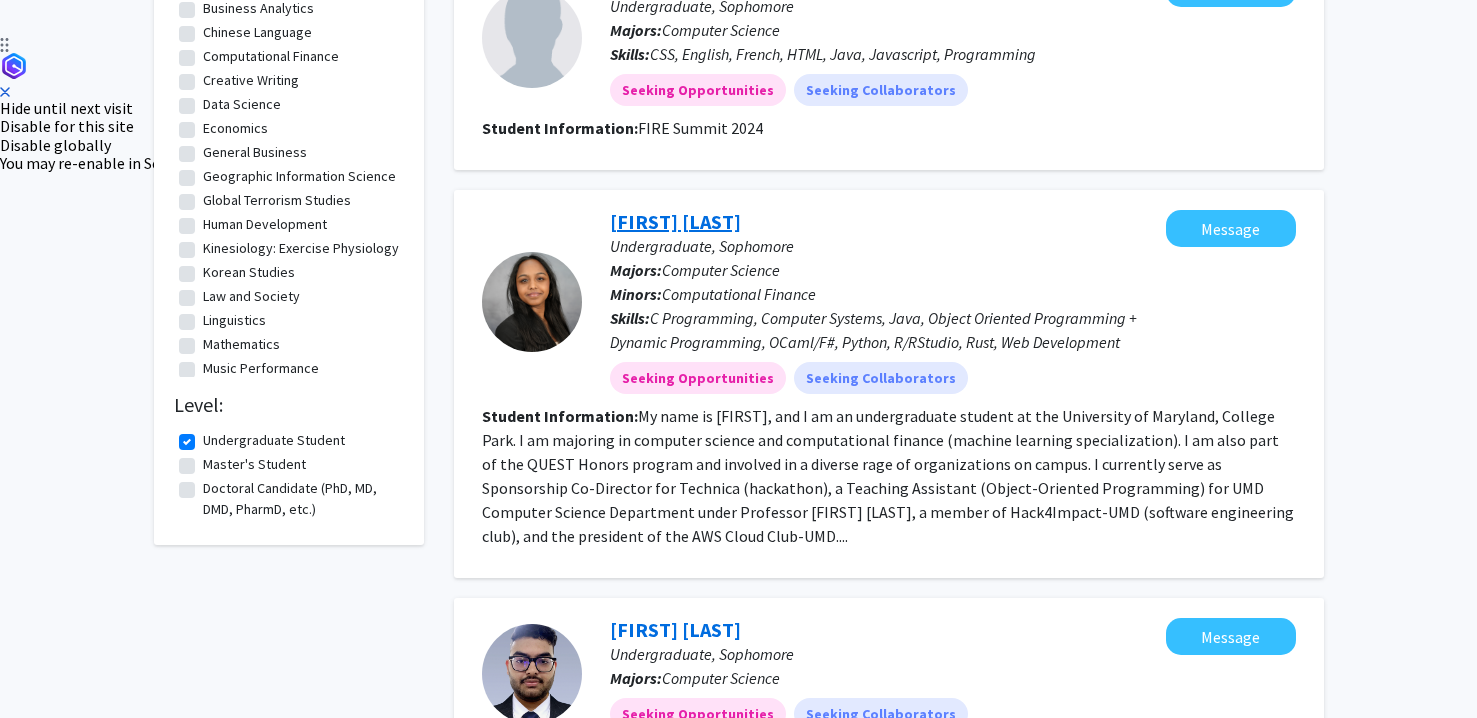 click on "[FIRST] [LAST]" 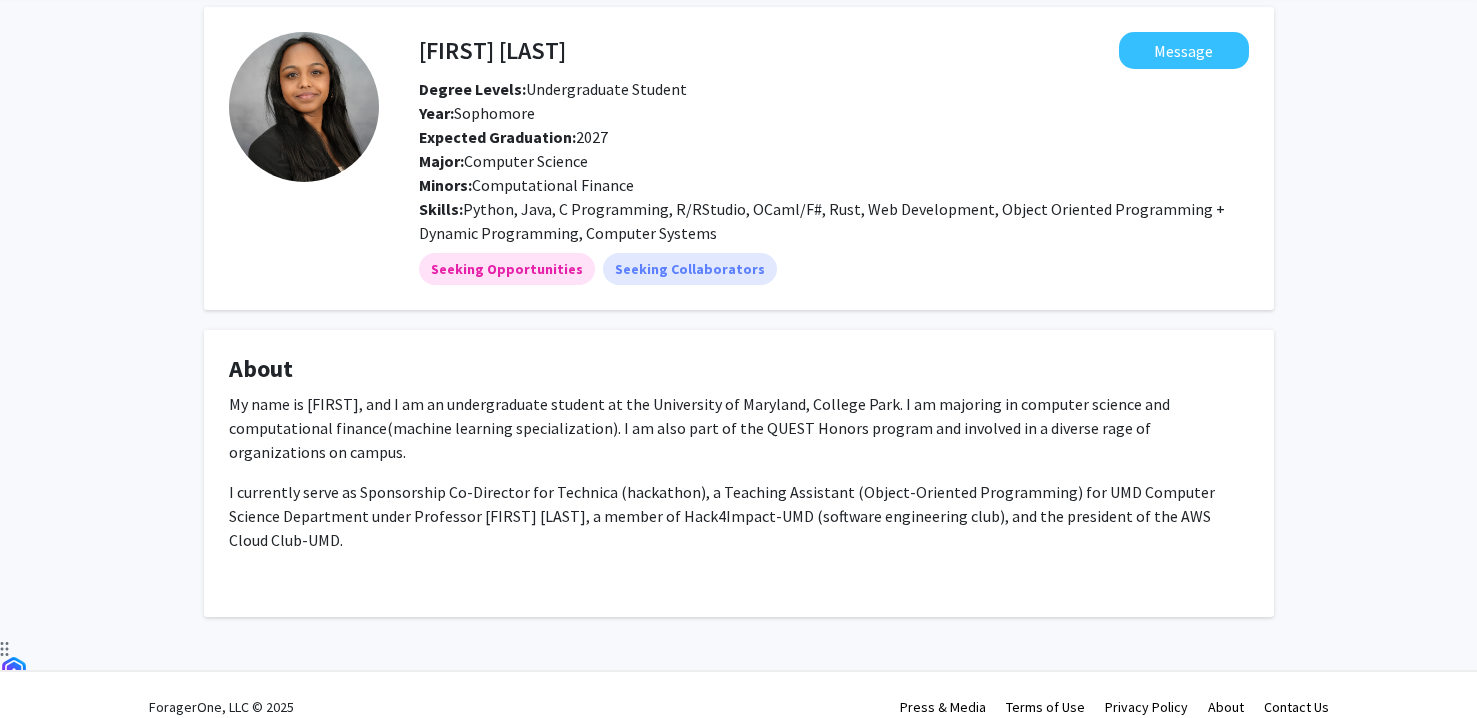 scroll, scrollTop: 0, scrollLeft: 0, axis: both 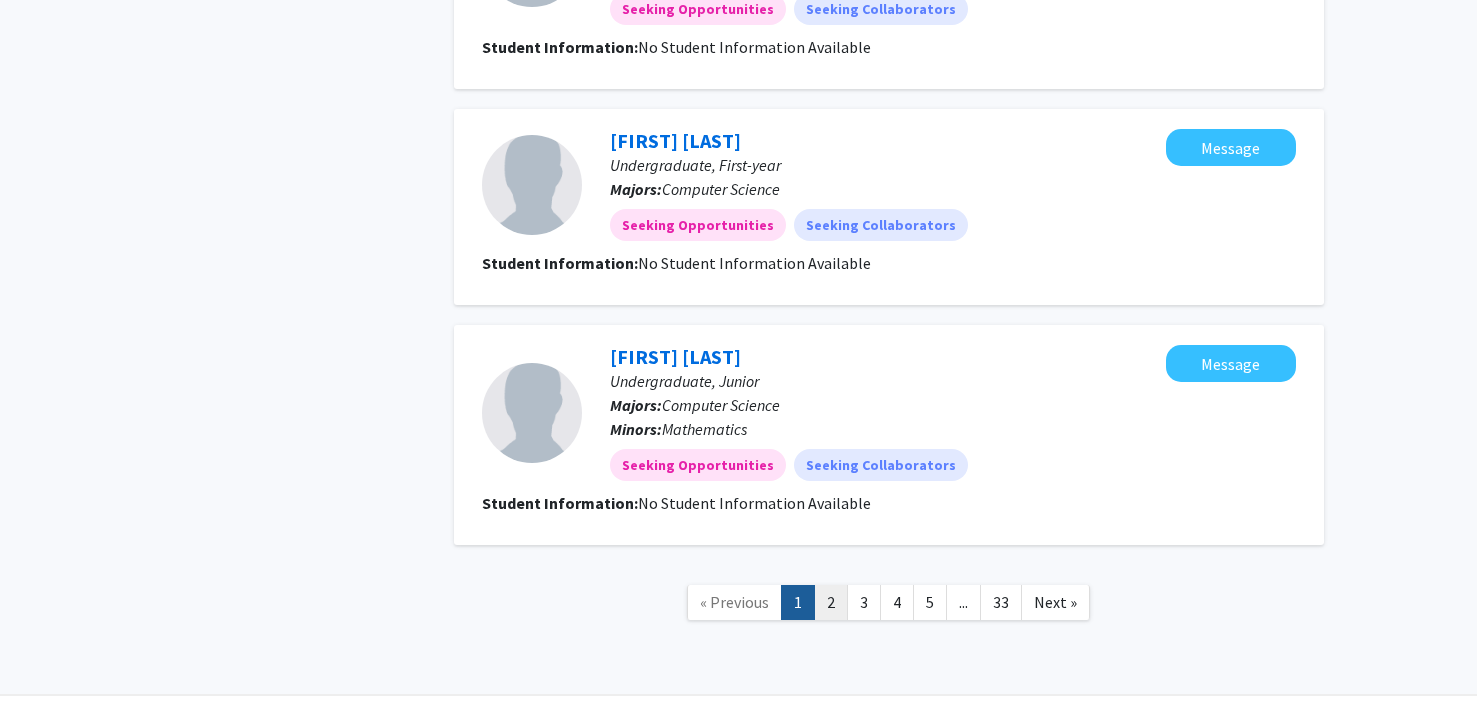 click on "2" 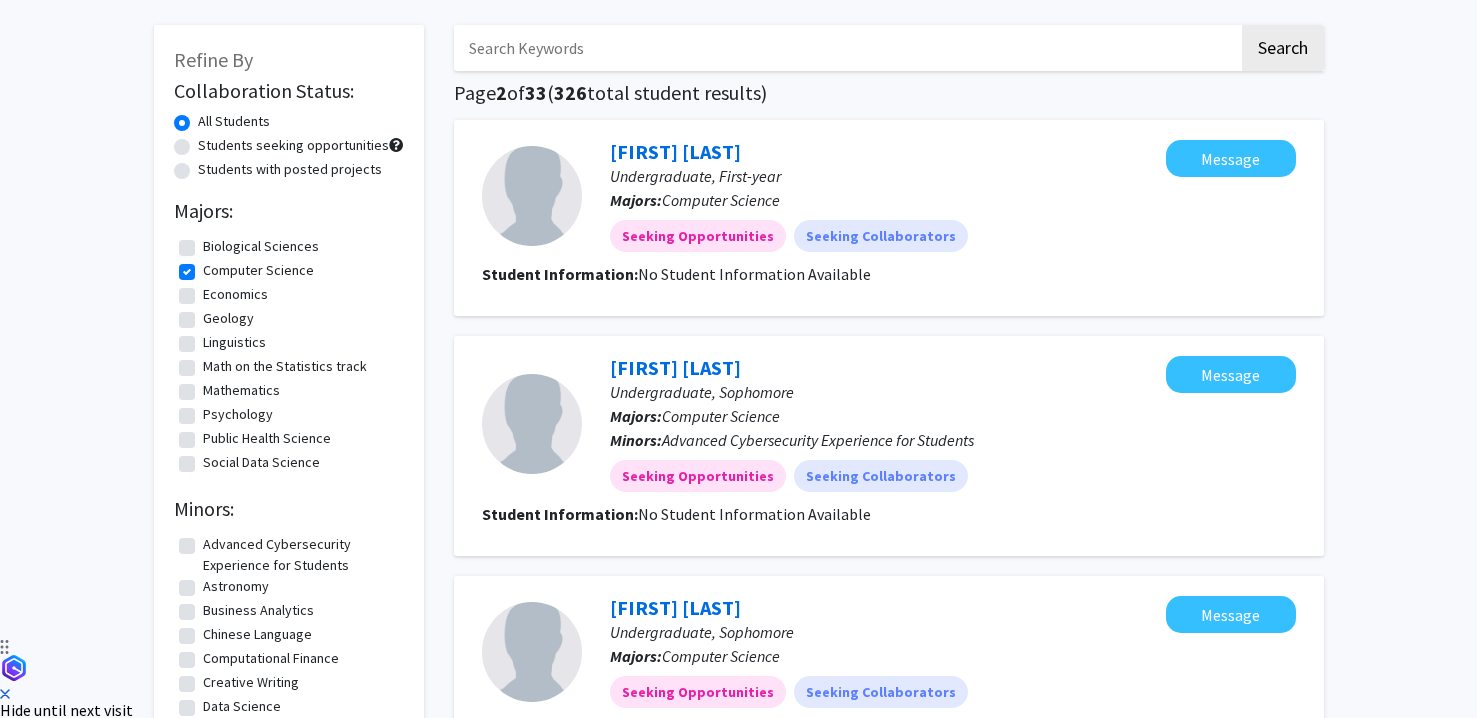 scroll, scrollTop: 0, scrollLeft: 0, axis: both 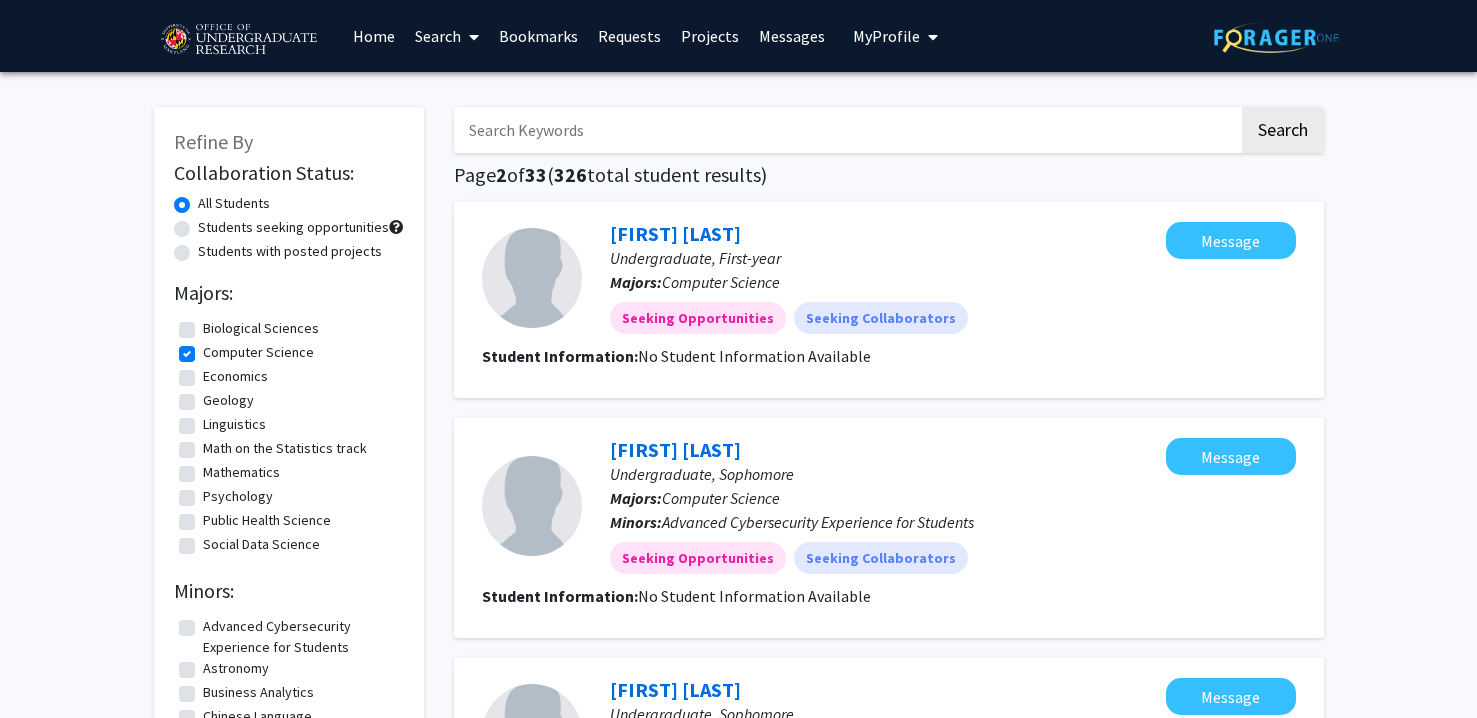 click on "Search" at bounding box center [447, 36] 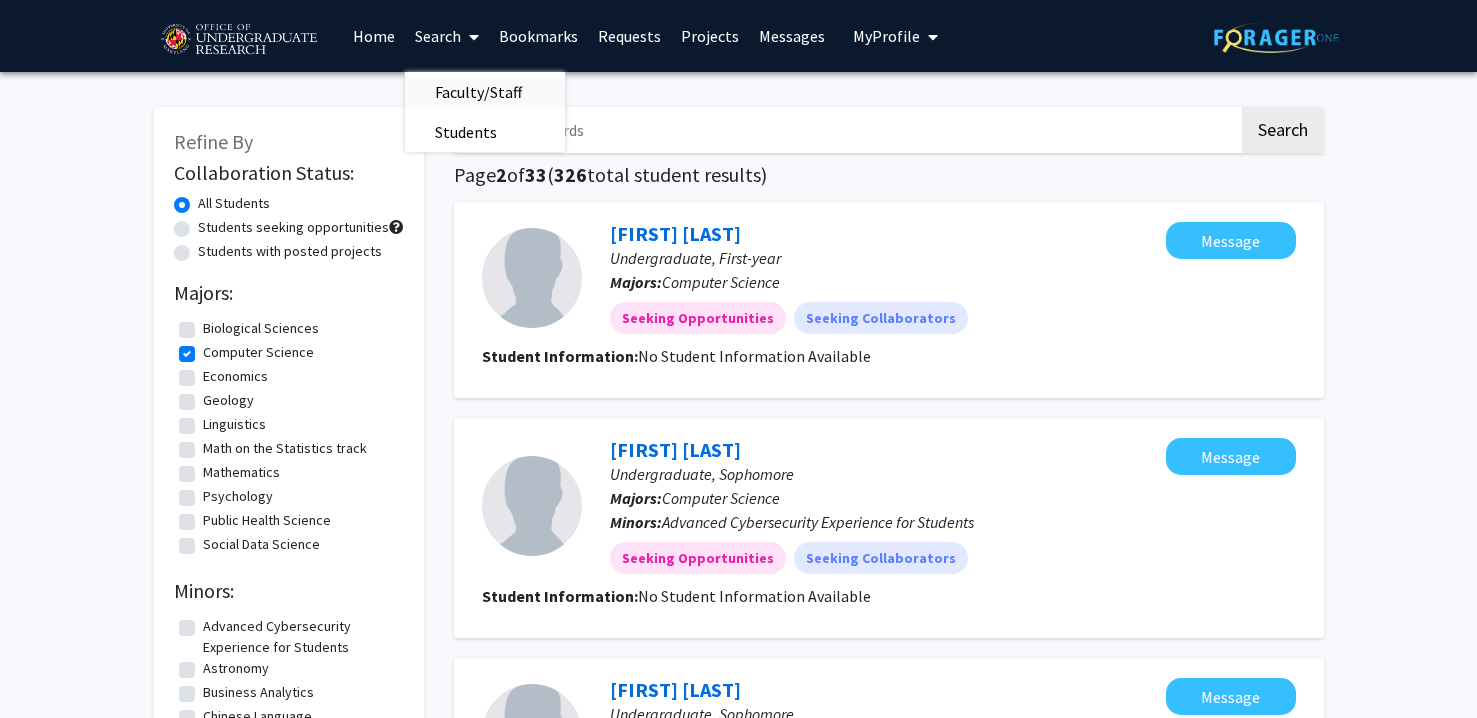 click on "Faculty/Staff" at bounding box center [478, 92] 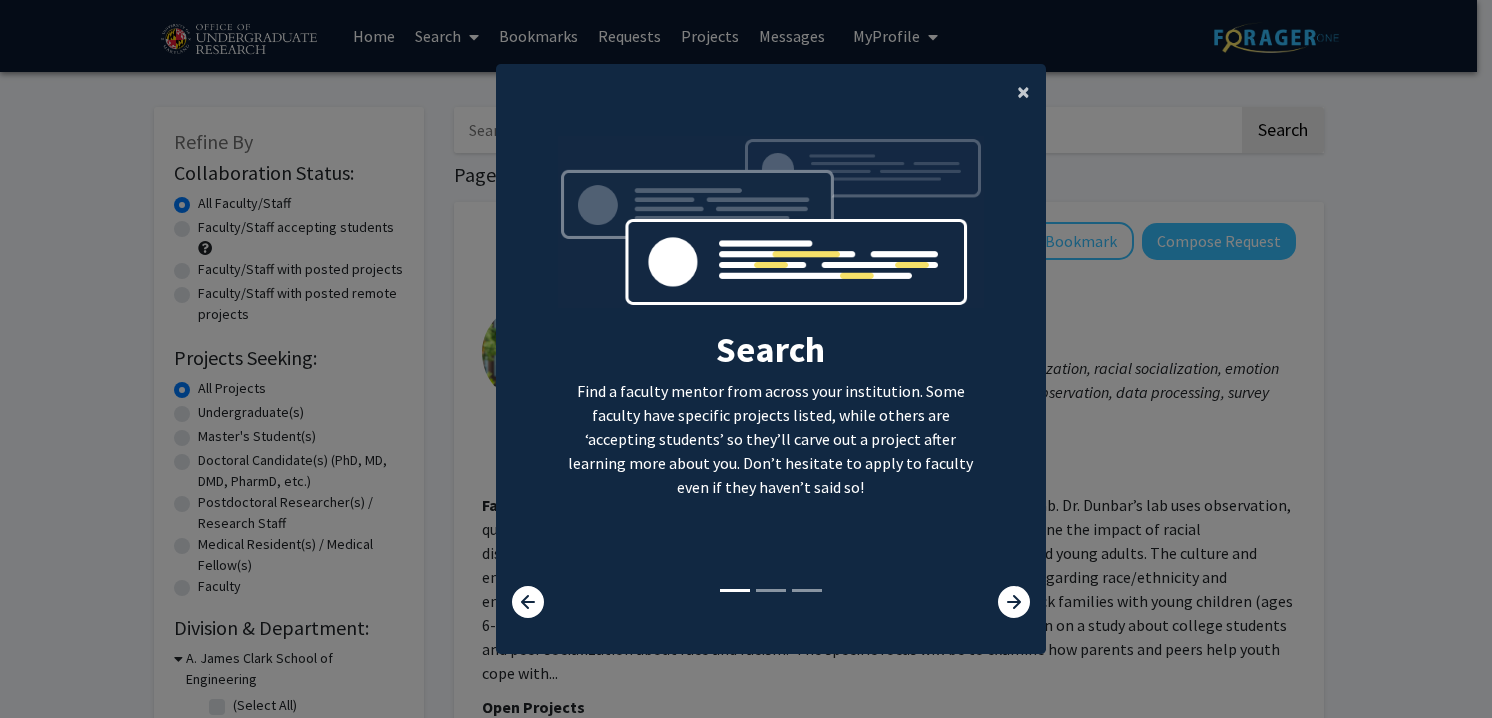 click on "×" 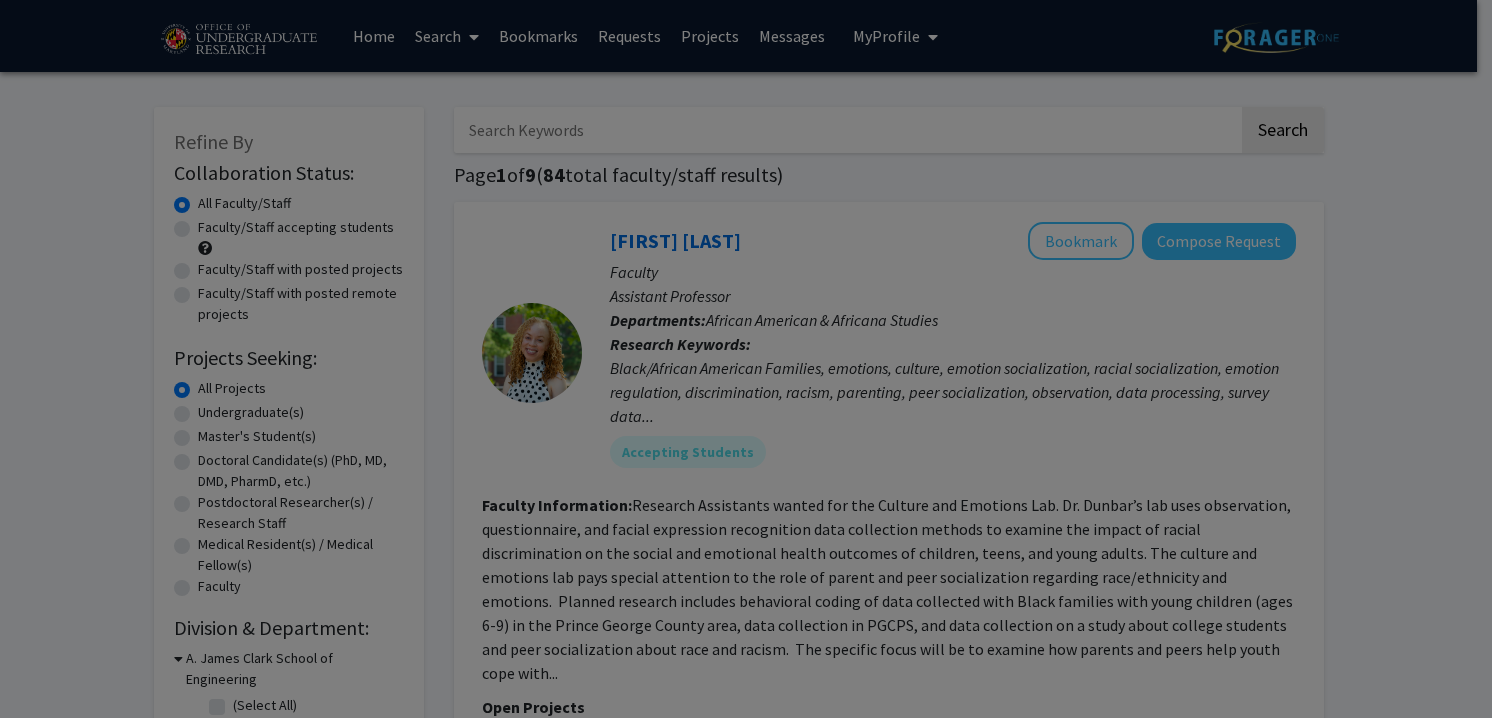 click on "Search  Find a faculty mentor from across your institution. Some faculty have specific projects listed, while others are ‘accepting students’ so they’ll carve out a project after learning more about you. Don’t hesitate to apply to faculty even if they haven’t said so!  Bookmark  Don’t lose track of the faculty mentors you’re interested in working with. Save them as you go and apply to work with them whenever you’re ready!  Apply  We help you put your best foot forward to get the attention of faculty. On average, students applying via ForagerOne need to only submit 2-3 requests to connect with at least one faculty." at bounding box center (771, 196) 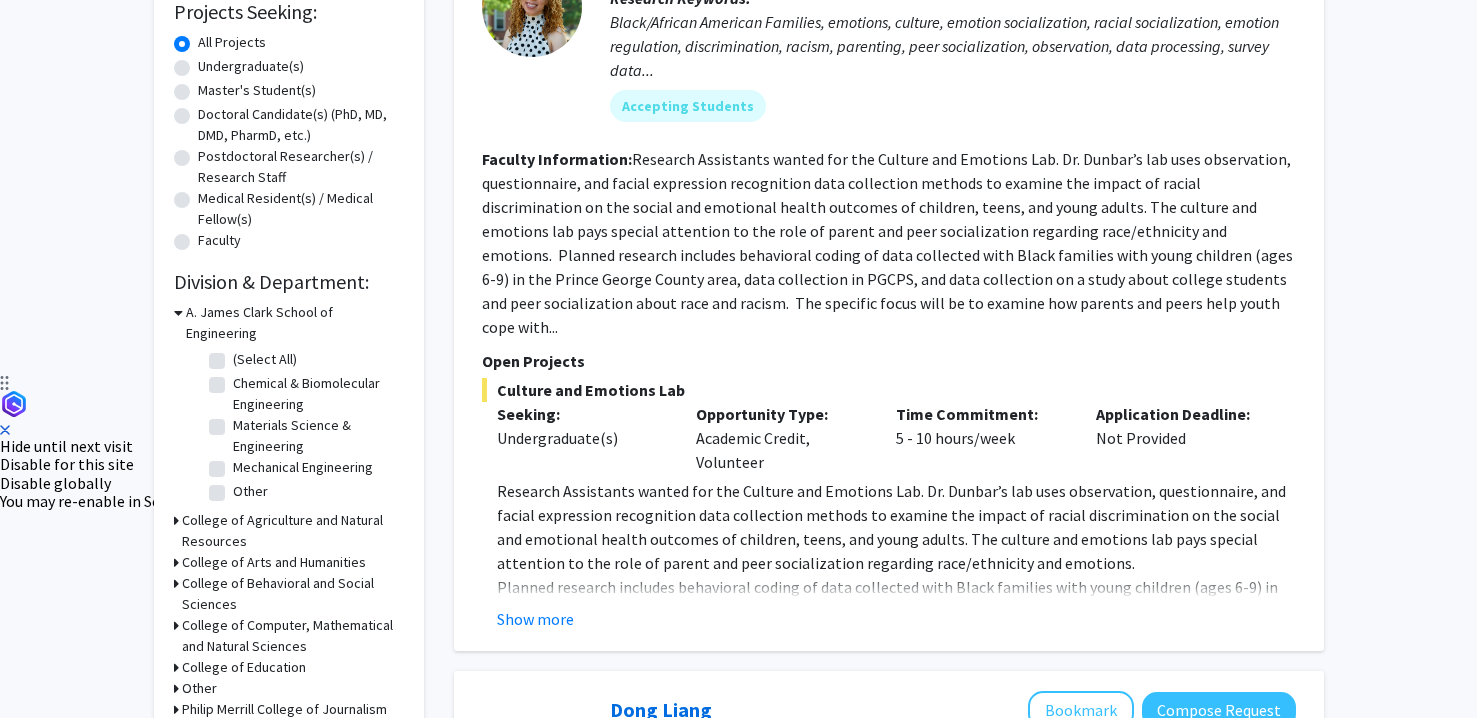 scroll, scrollTop: 342, scrollLeft: 0, axis: vertical 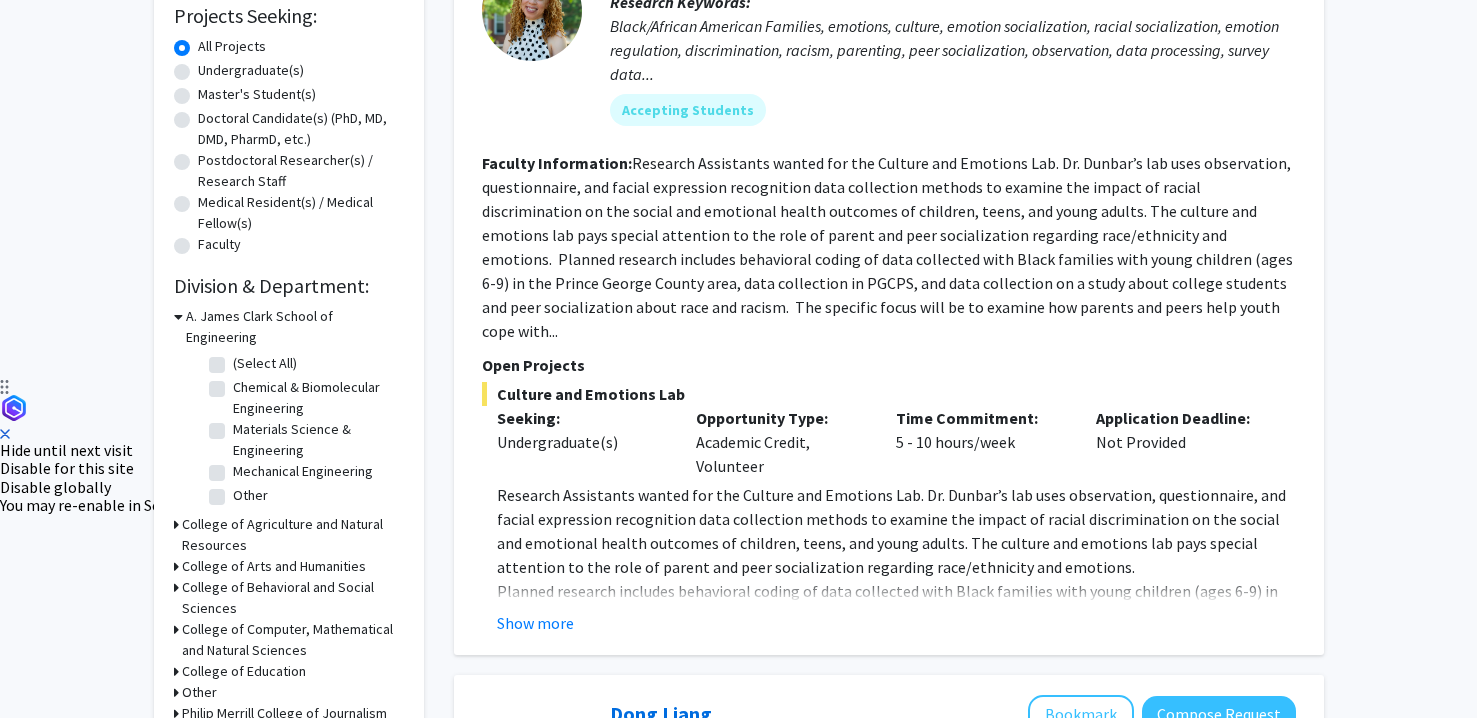 click on "A. James Clark School of Engineering" at bounding box center (295, 327) 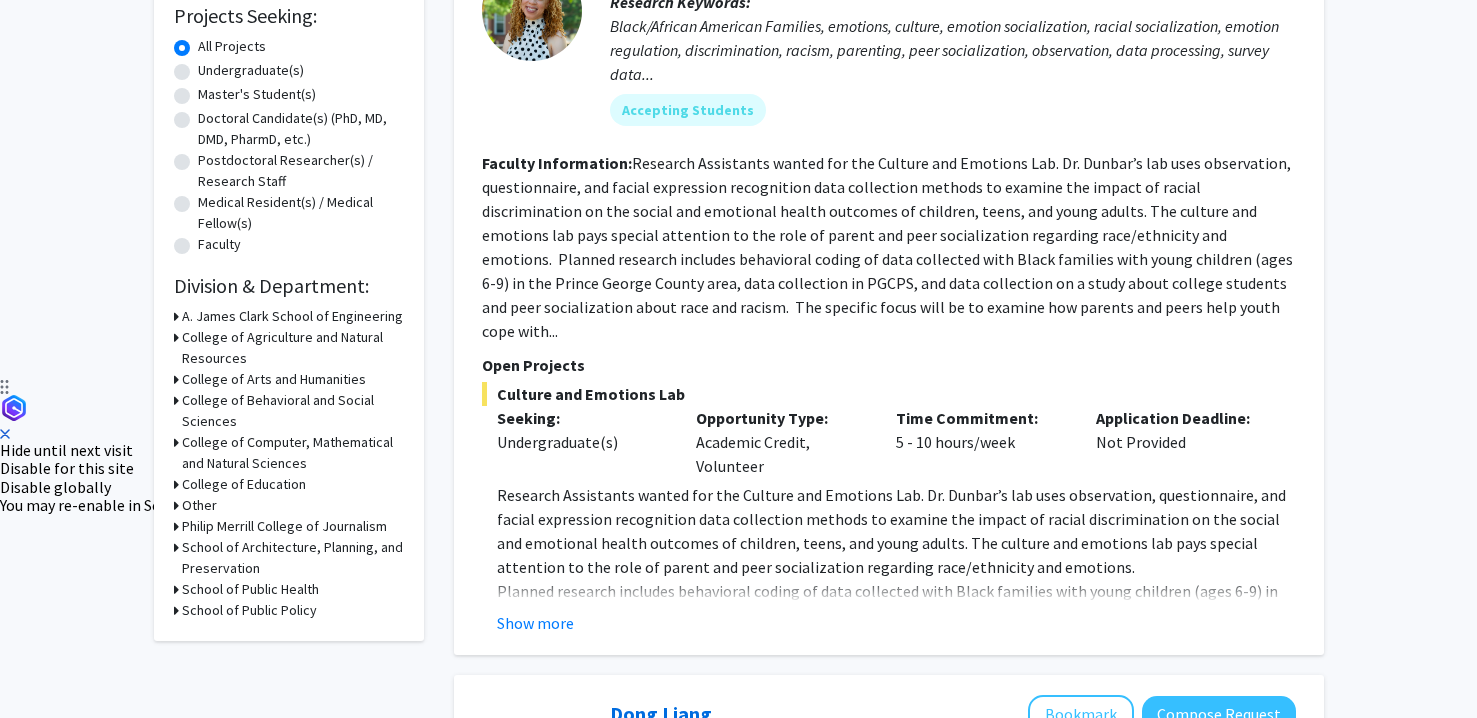click on "College of Computer, Mathematical and Natural Sciences" at bounding box center (293, 453) 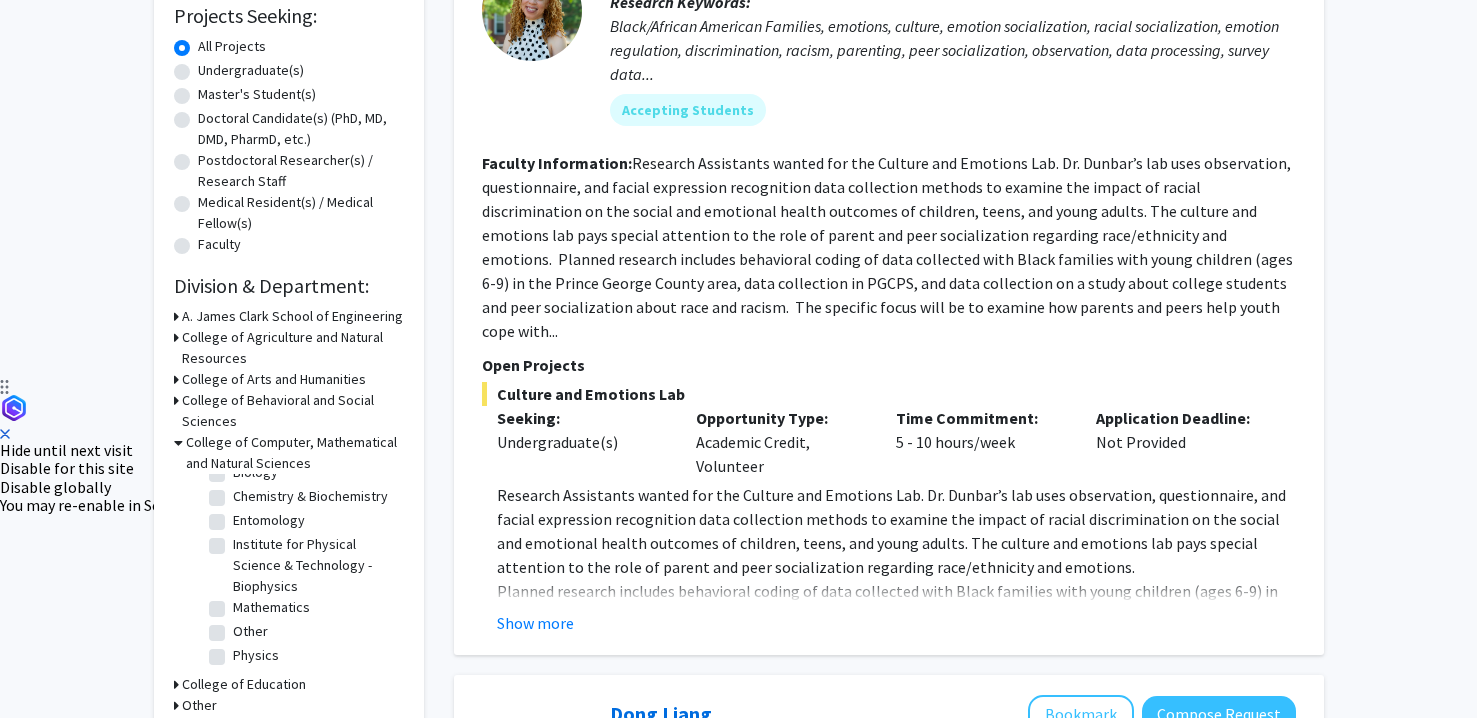 scroll, scrollTop: 125, scrollLeft: 0, axis: vertical 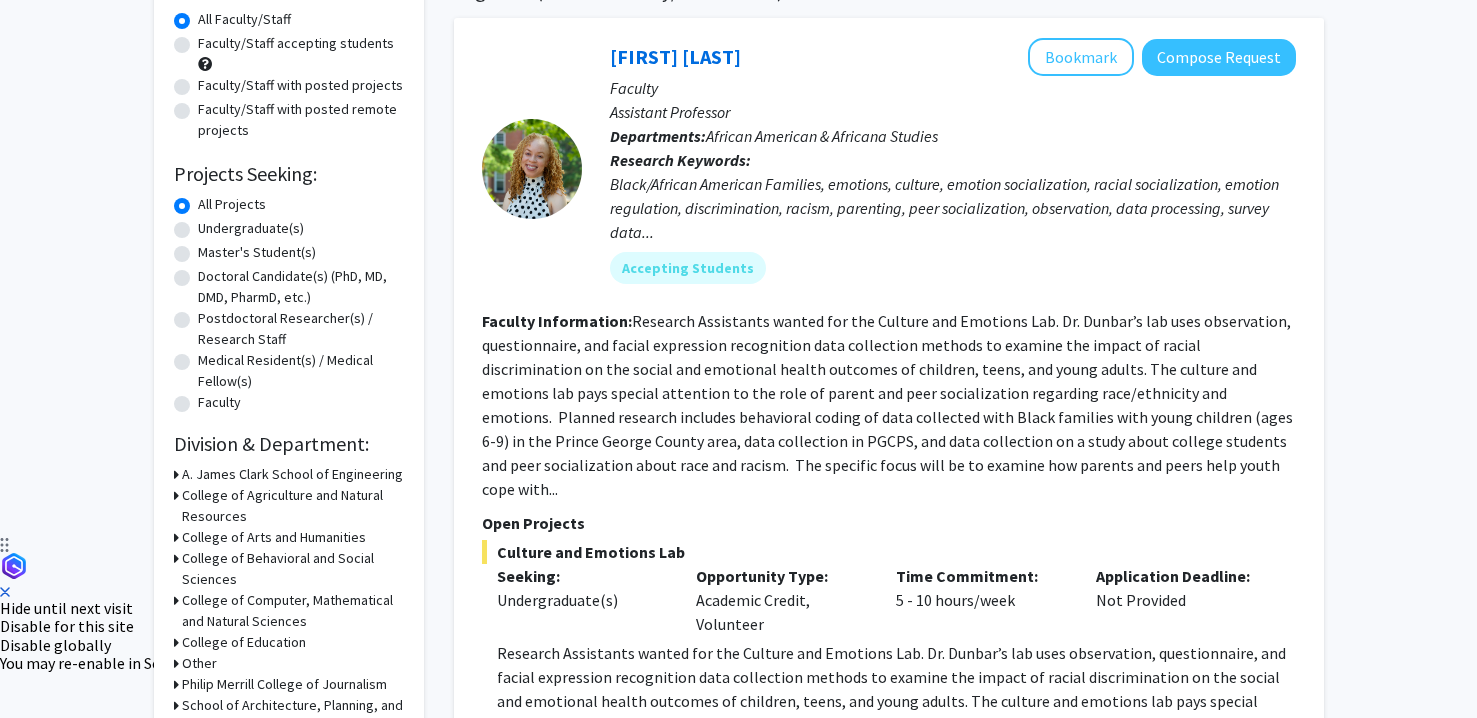 click on "Undergraduate(s)" 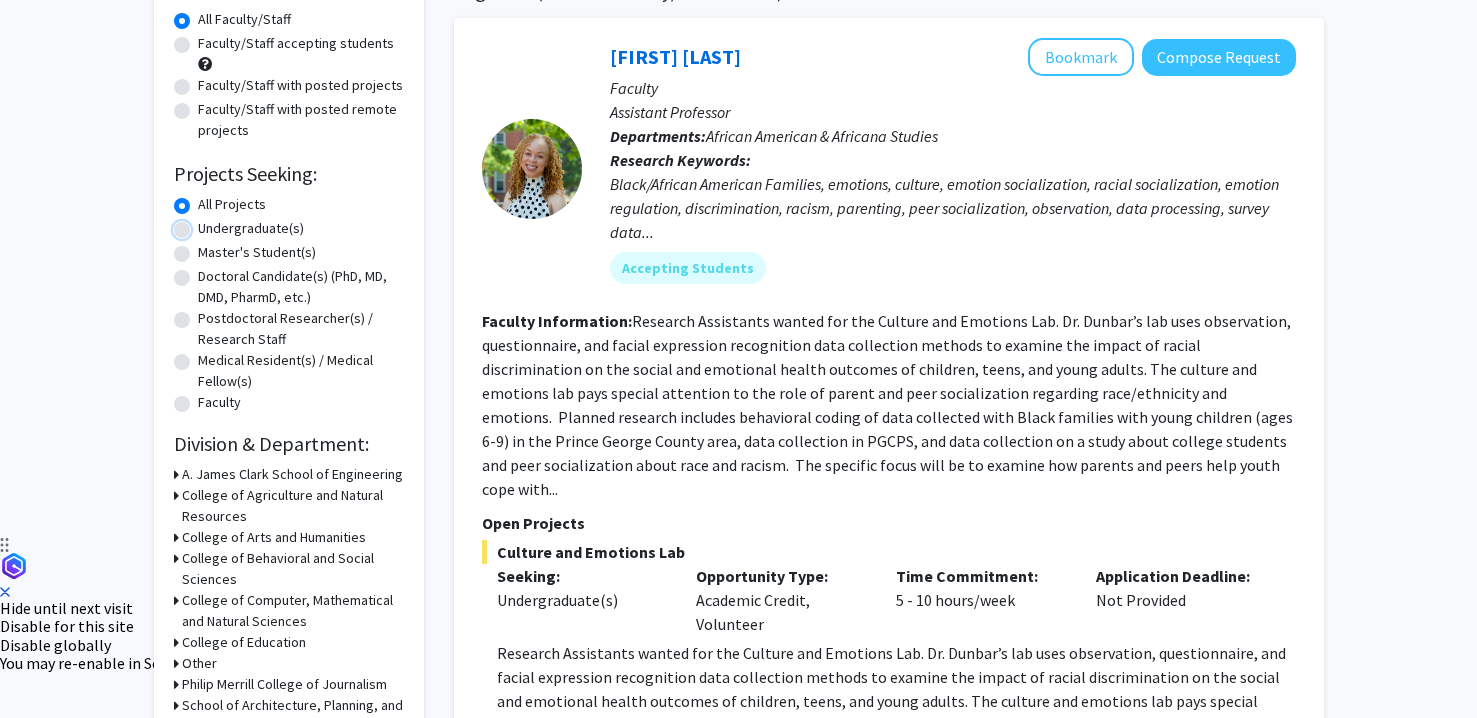 radio on "true" 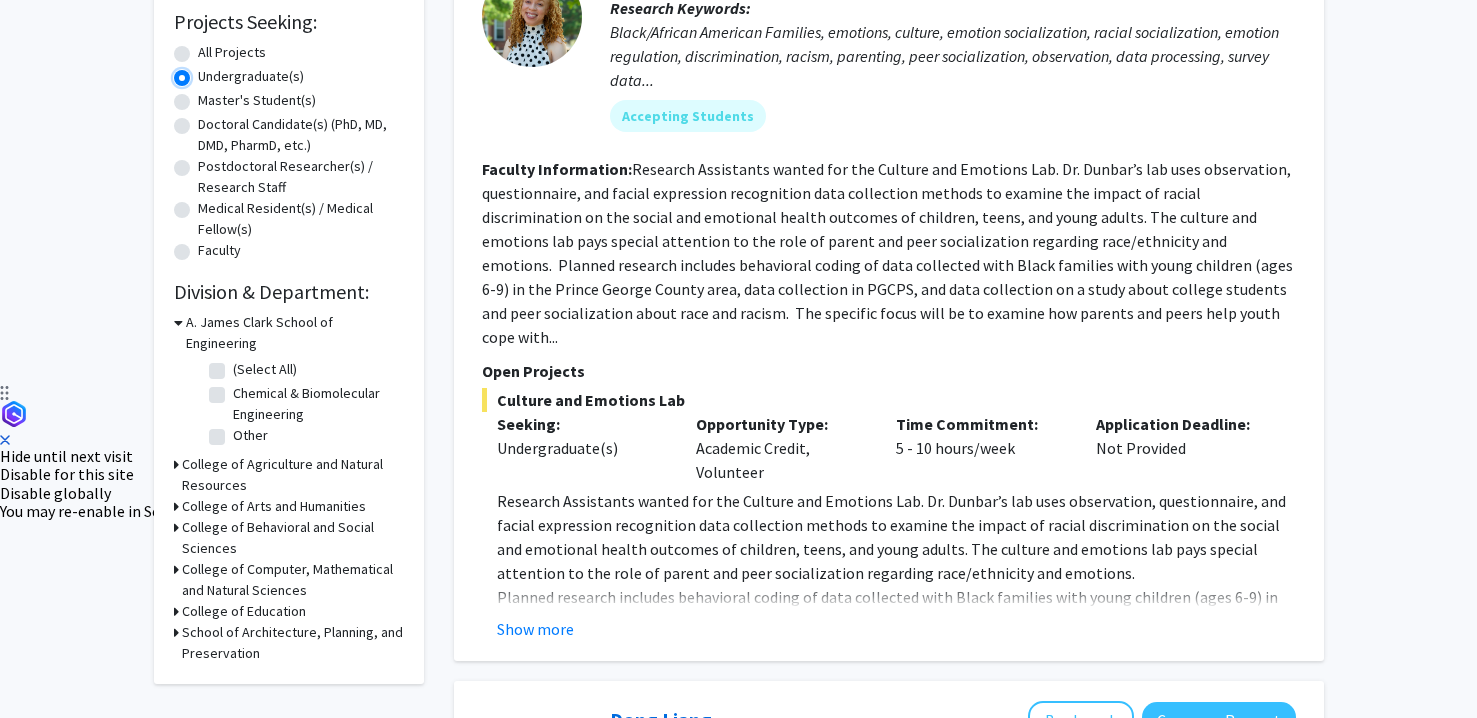 scroll, scrollTop: 340, scrollLeft: 0, axis: vertical 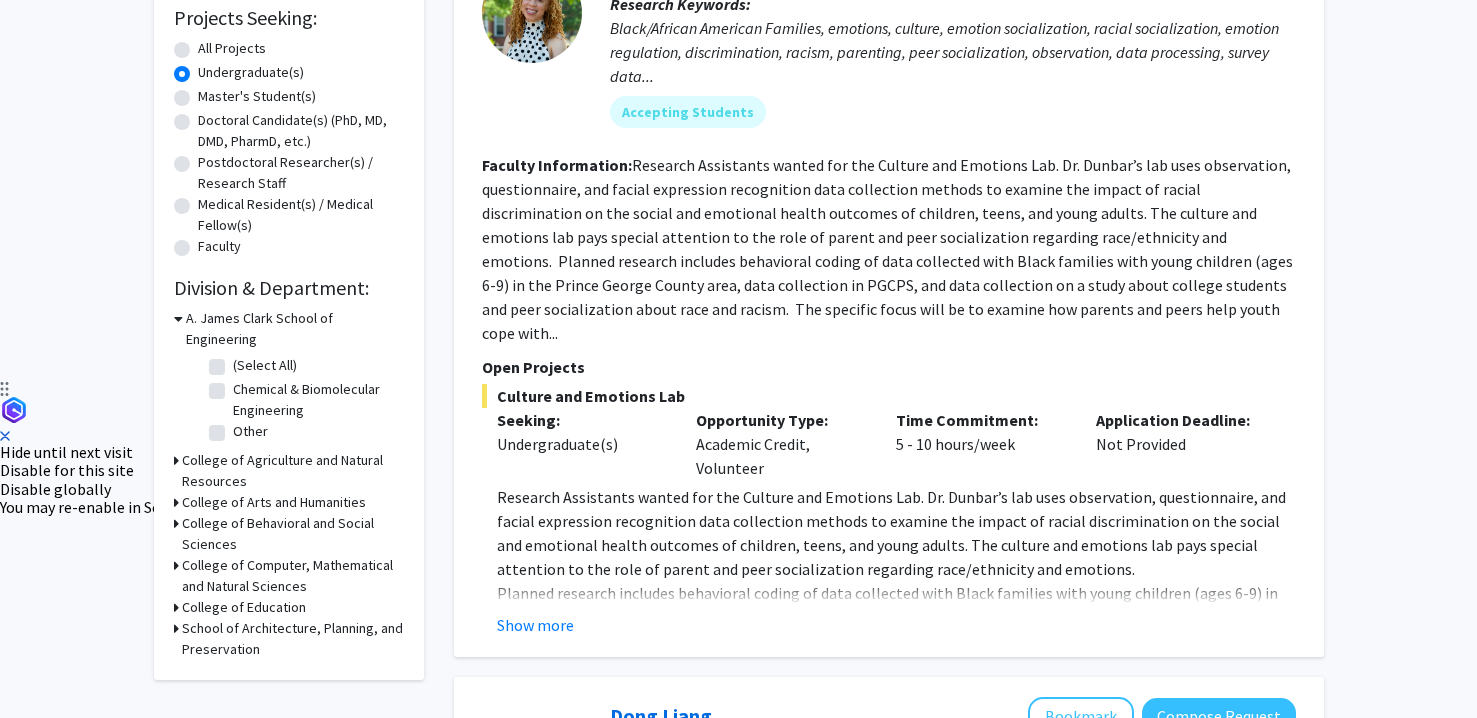 click on "College of Agriculture and Natural Resources" at bounding box center [293, 471] 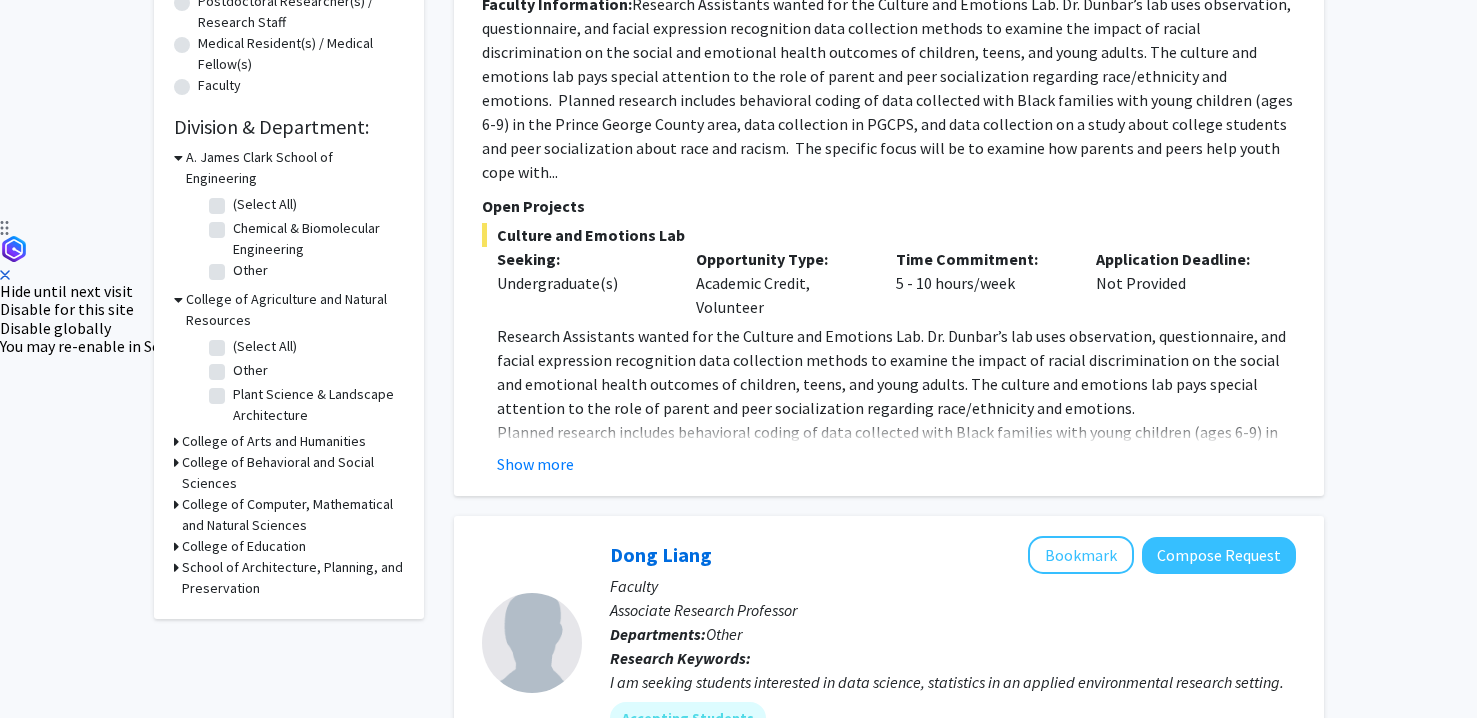 scroll, scrollTop: 526, scrollLeft: 0, axis: vertical 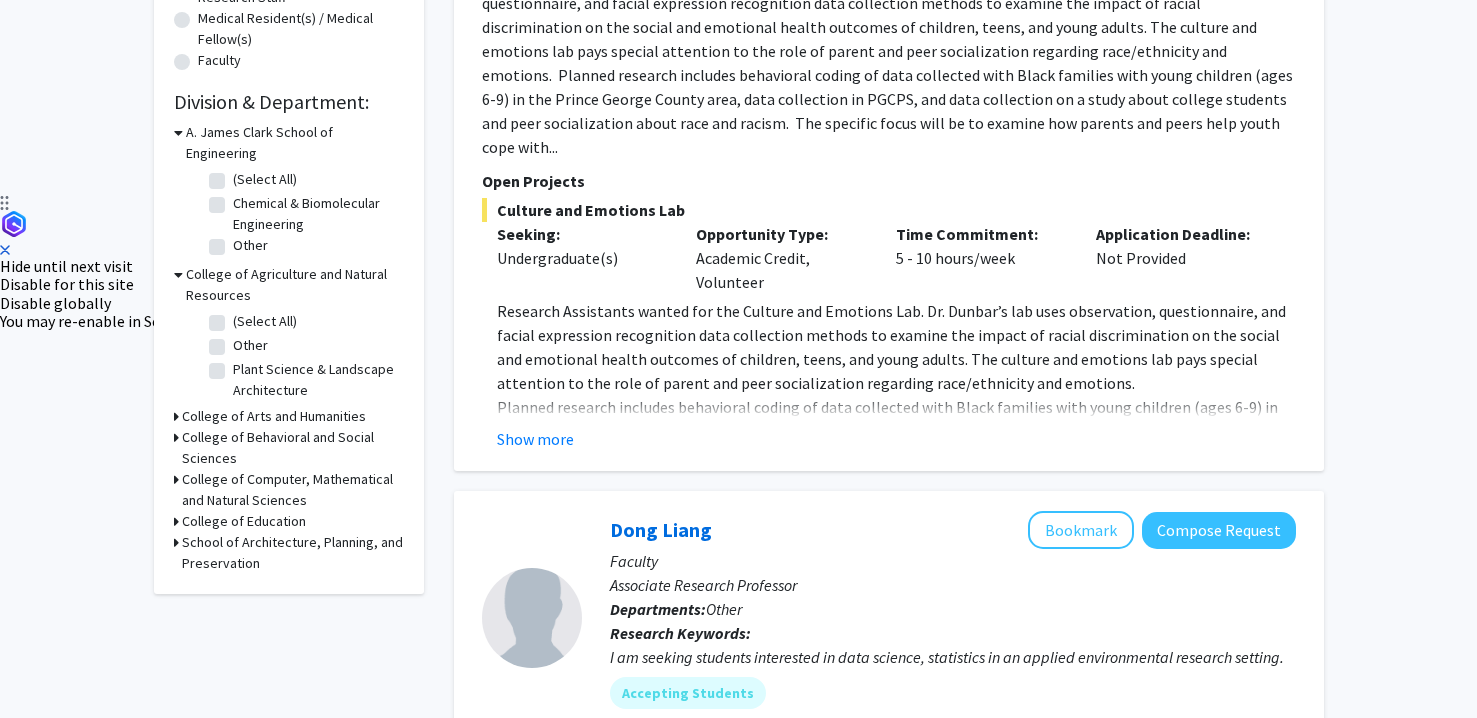 click on "College of Computer, Mathematical and Natural Sciences" at bounding box center [293, 490] 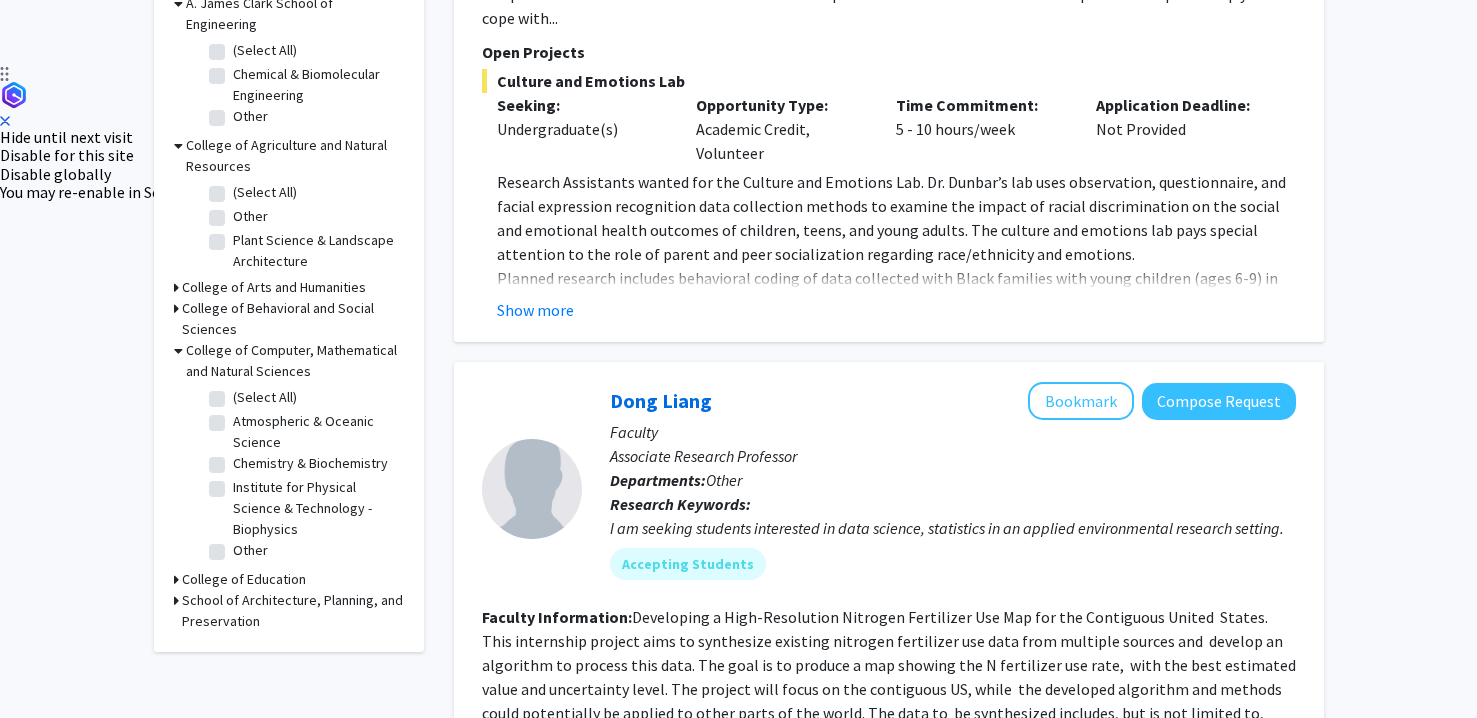 scroll, scrollTop: 0, scrollLeft: 0, axis: both 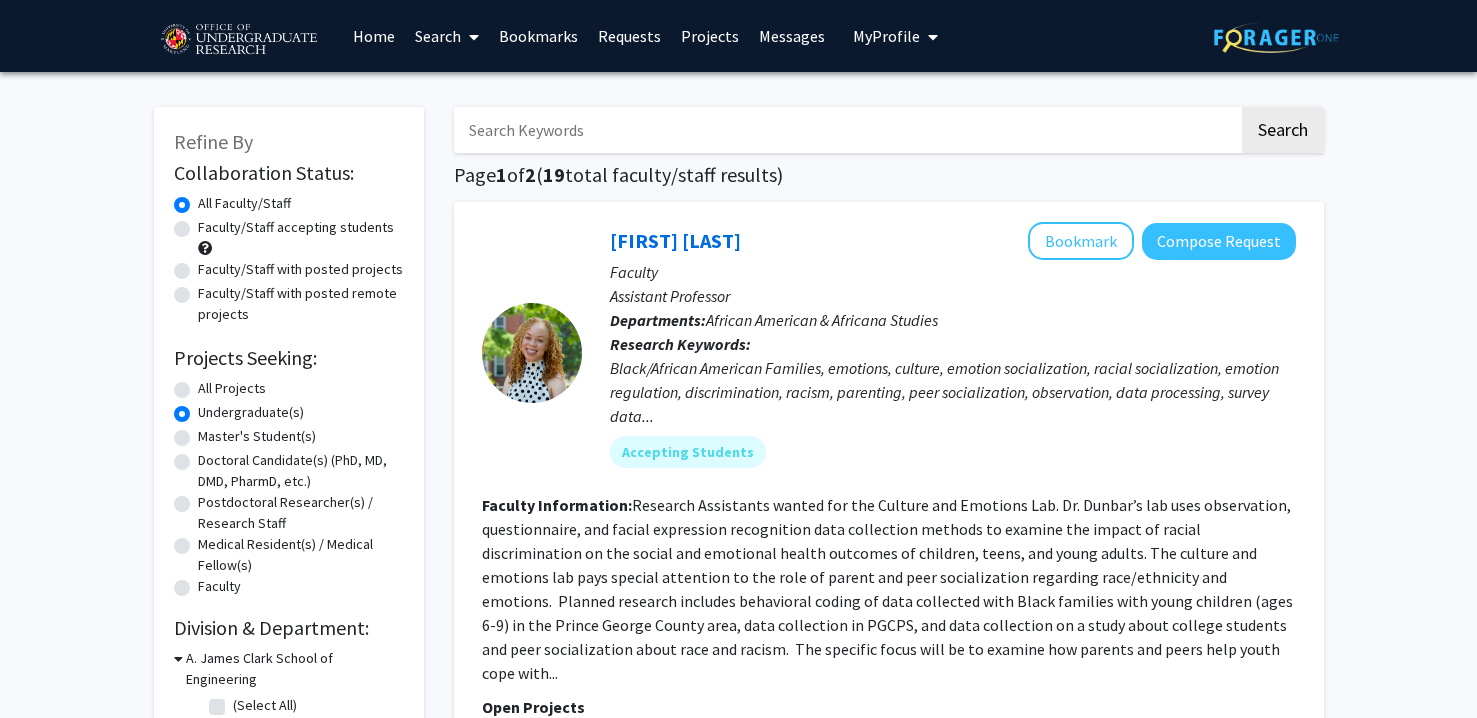 click at bounding box center [470, 37] 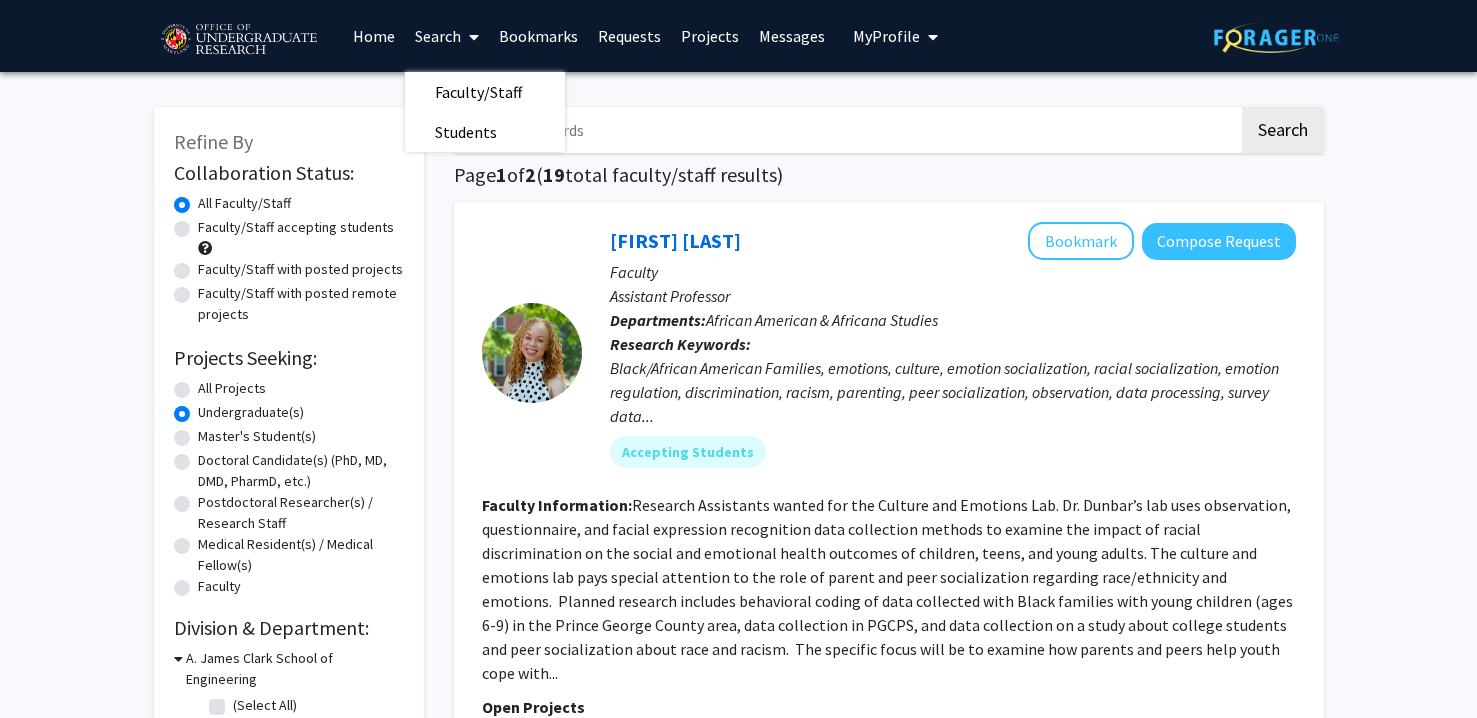 click on "Search" at bounding box center [447, 36] 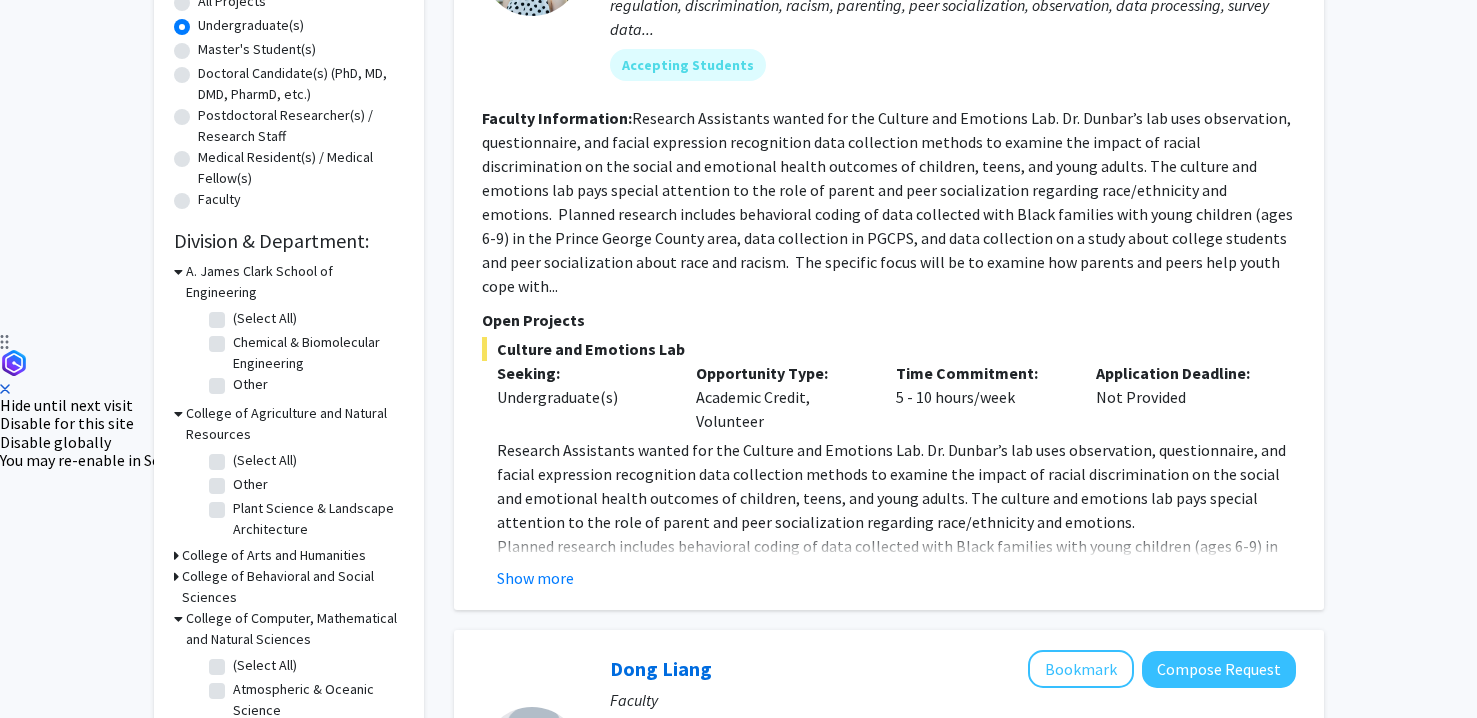 scroll, scrollTop: 391, scrollLeft: 0, axis: vertical 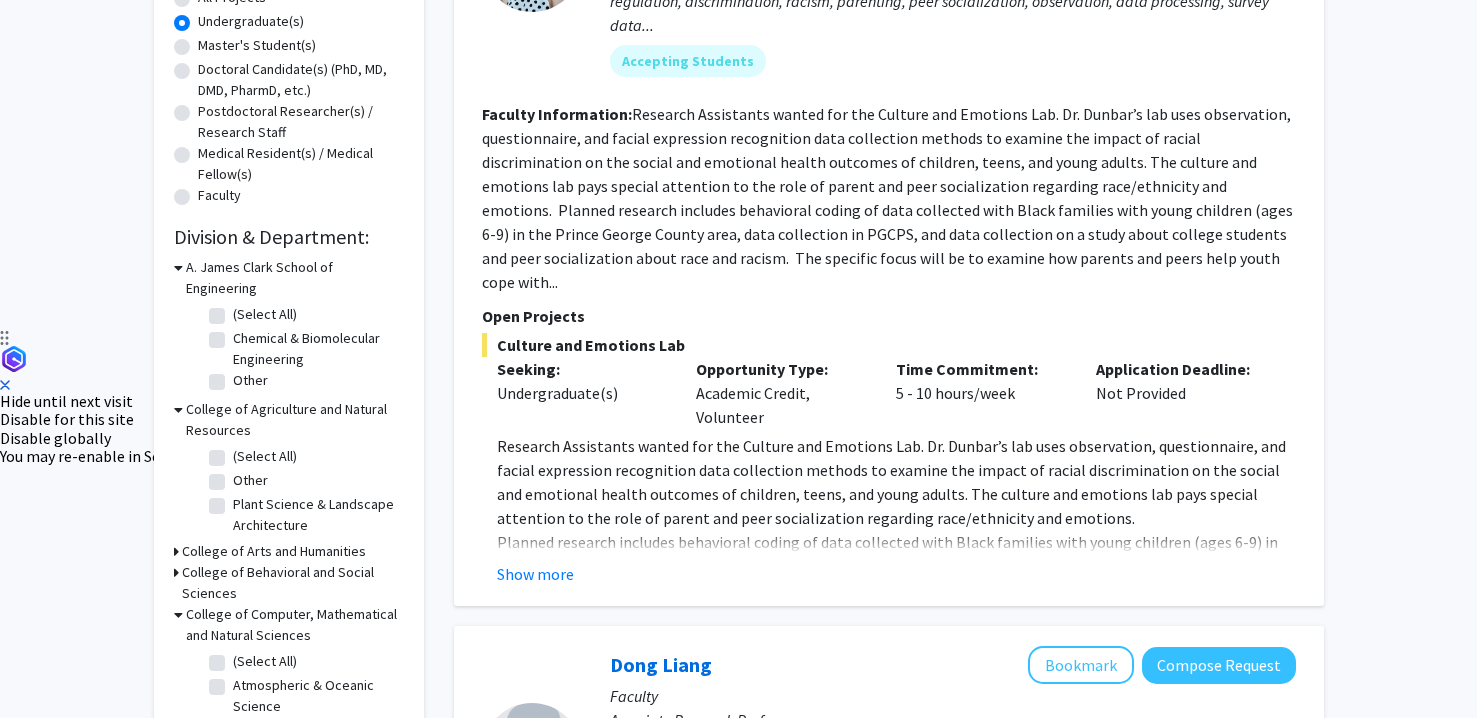 click on "(Select All)" 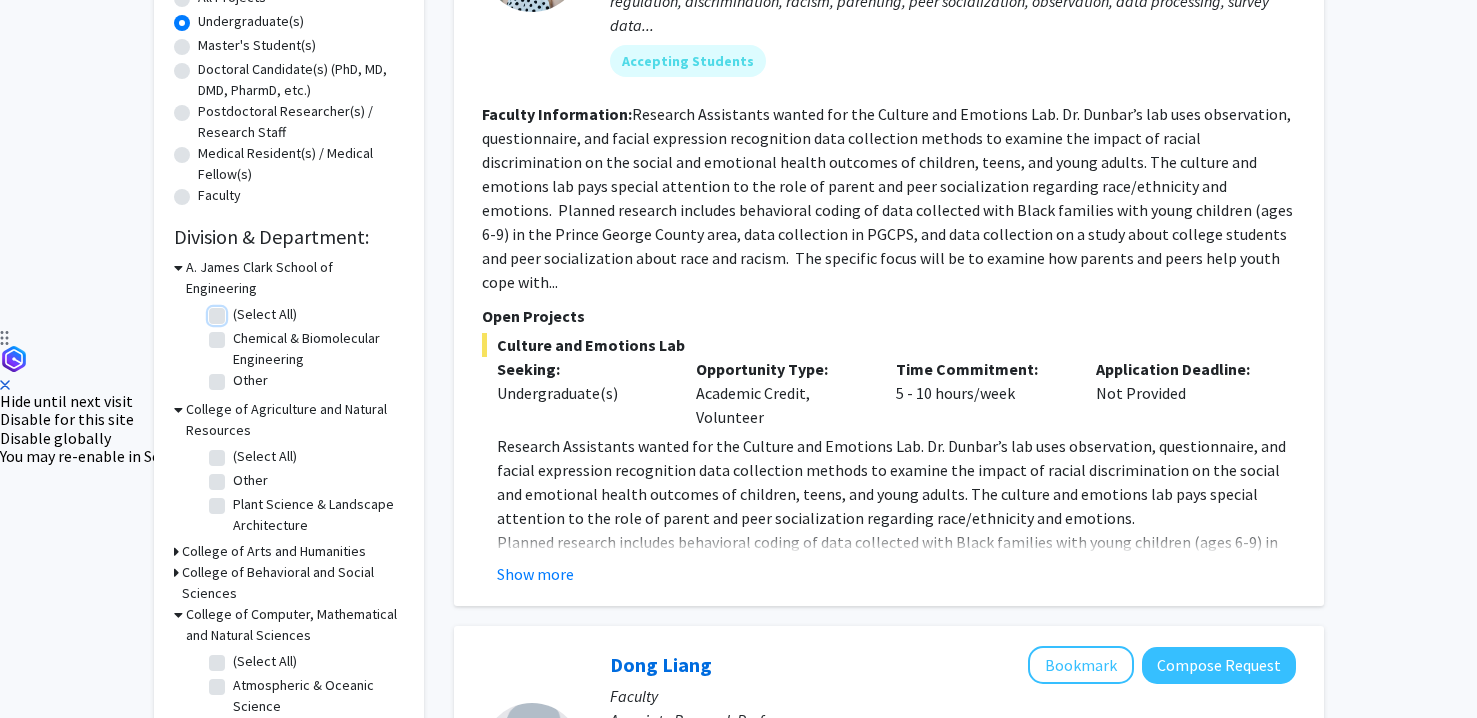 click on "(Select All)" at bounding box center [239, 310] 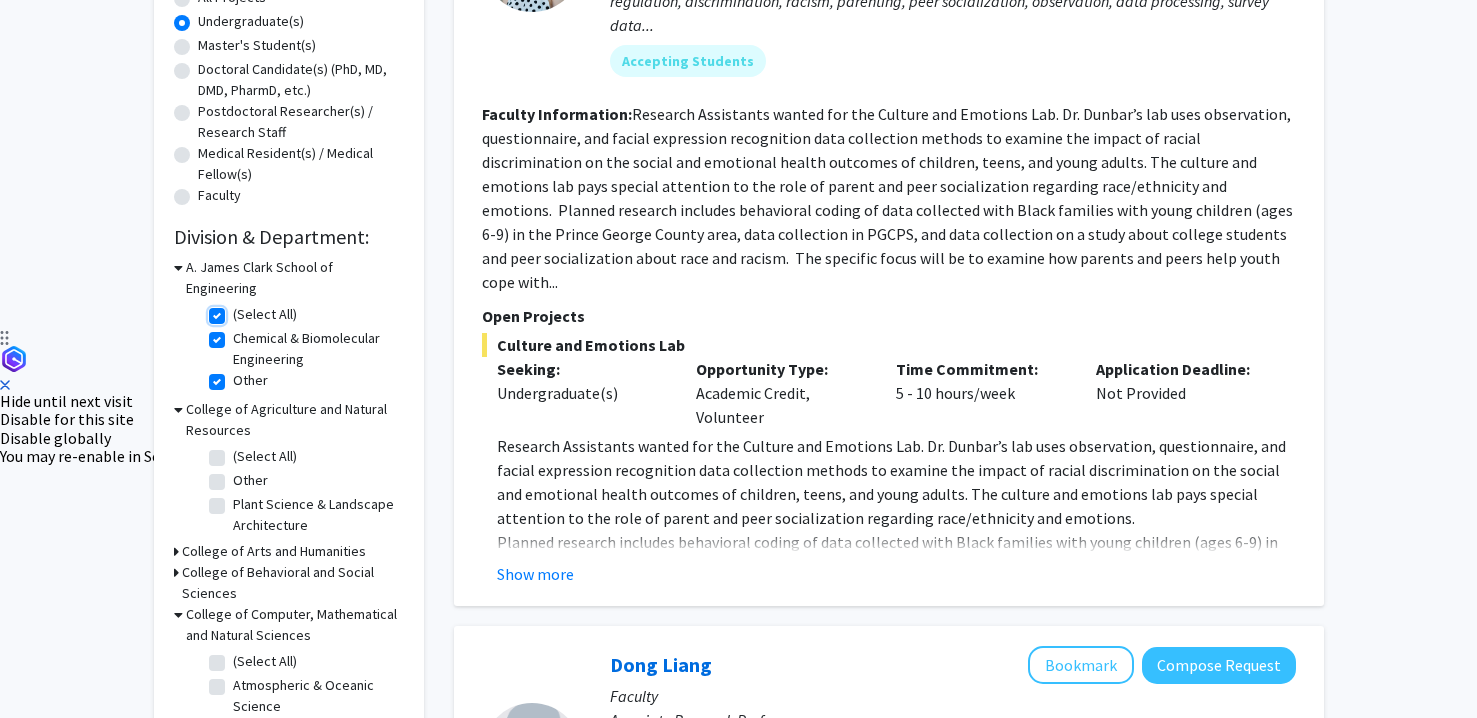checkbox on "true" 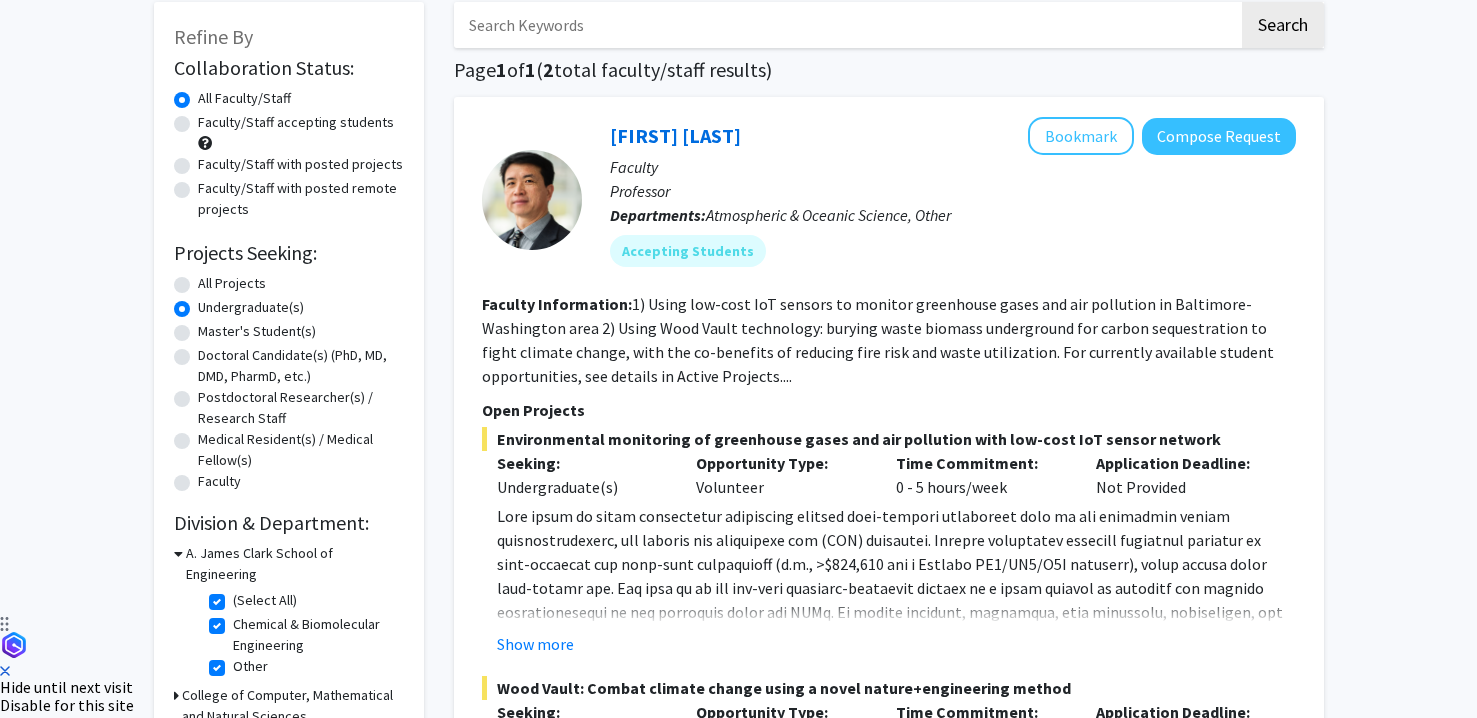 scroll, scrollTop: 111, scrollLeft: 0, axis: vertical 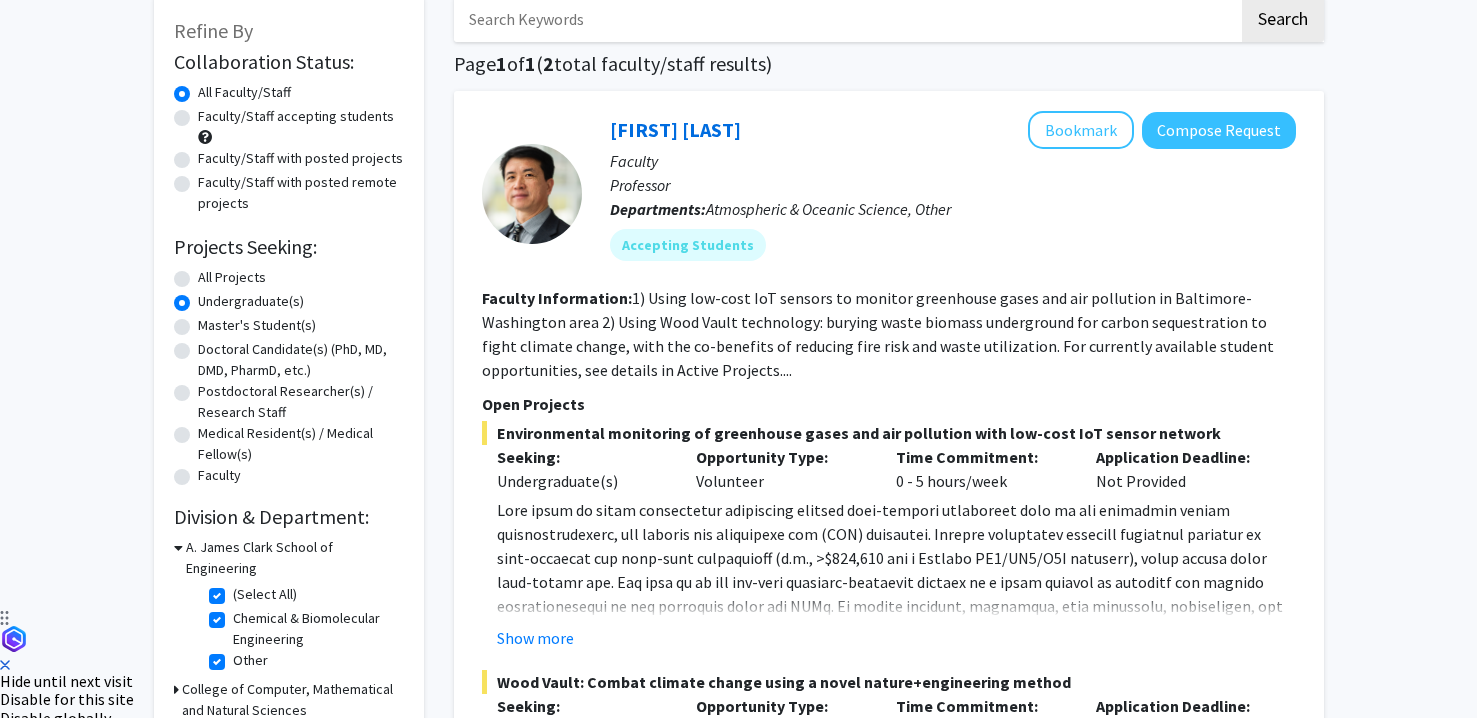 click on "(Select All)" 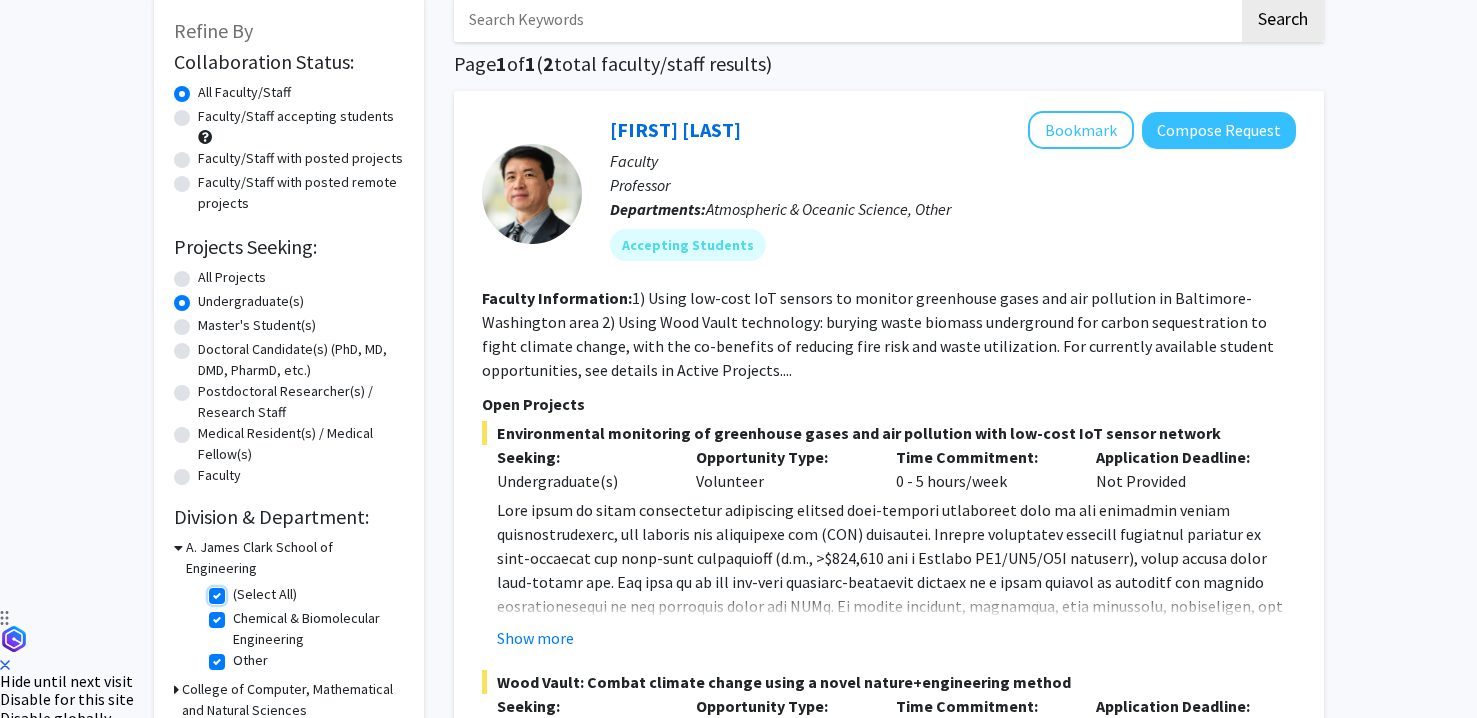 checkbox on "false" 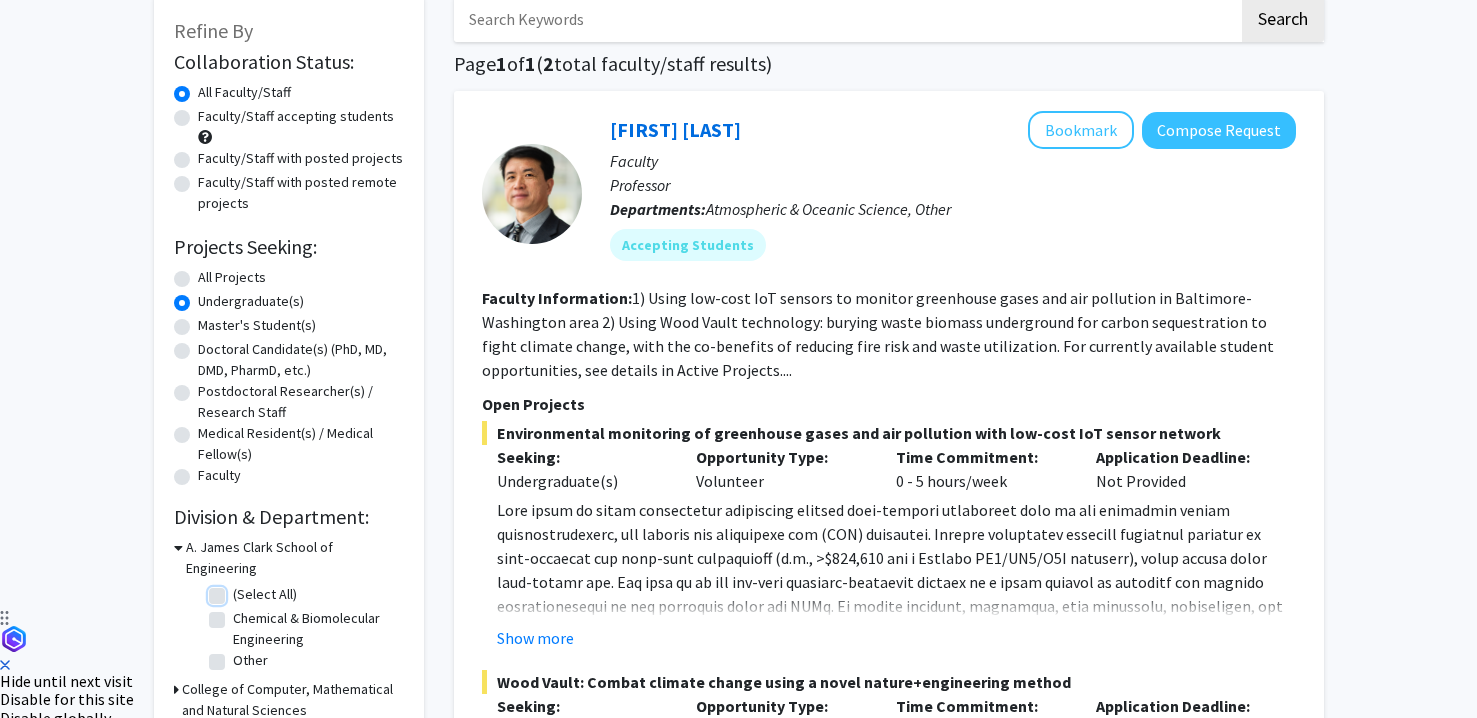 checkbox on "false" 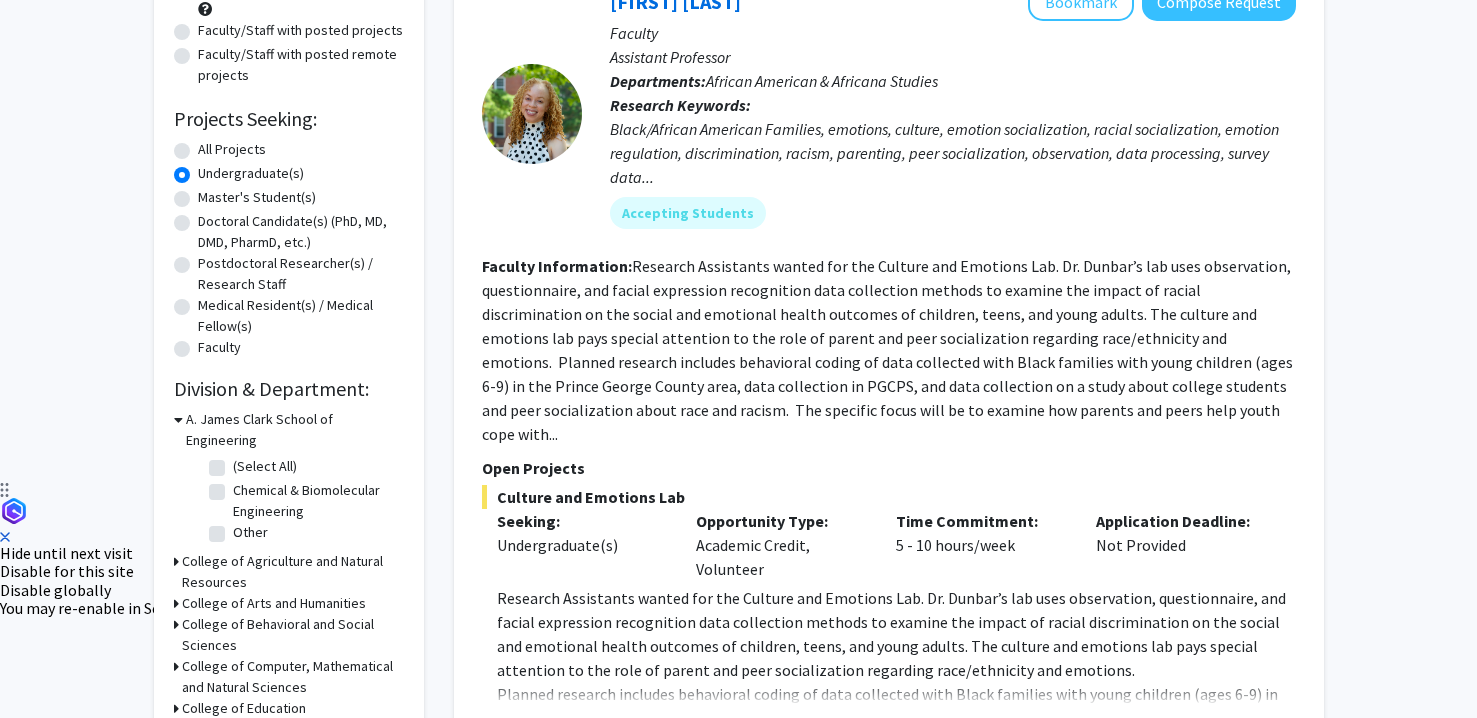 scroll, scrollTop: 252, scrollLeft: 0, axis: vertical 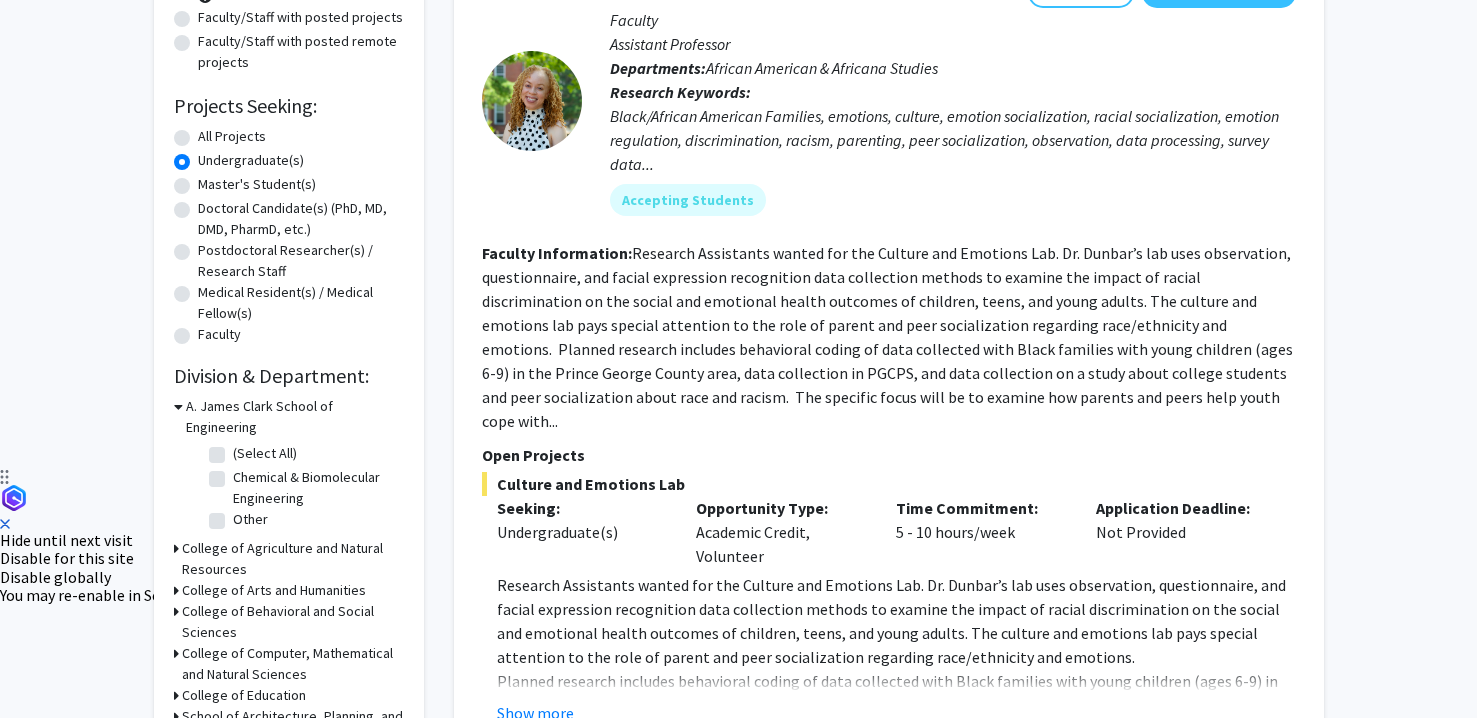 click on "College of Agriculture and Natural Resources" at bounding box center [293, 559] 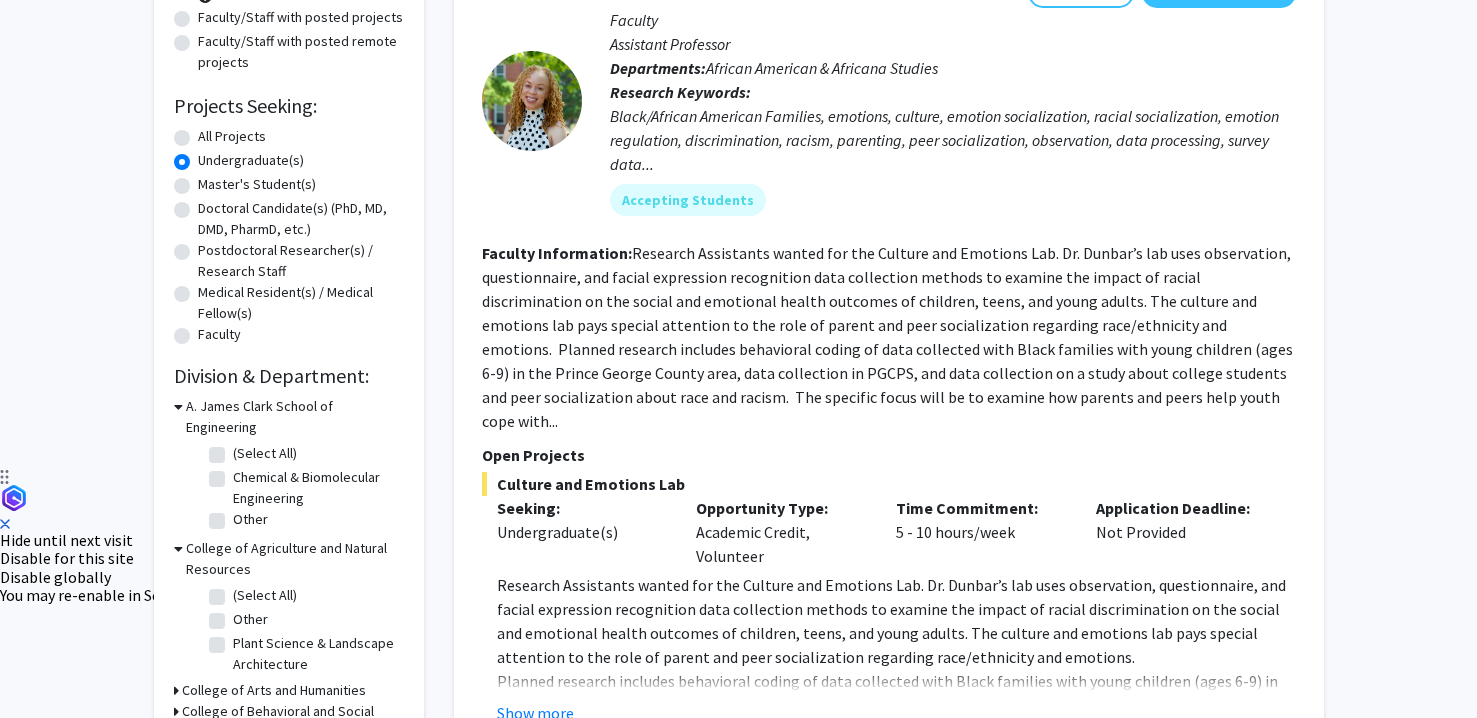click on "College of Arts and Humanities" at bounding box center (274, 690) 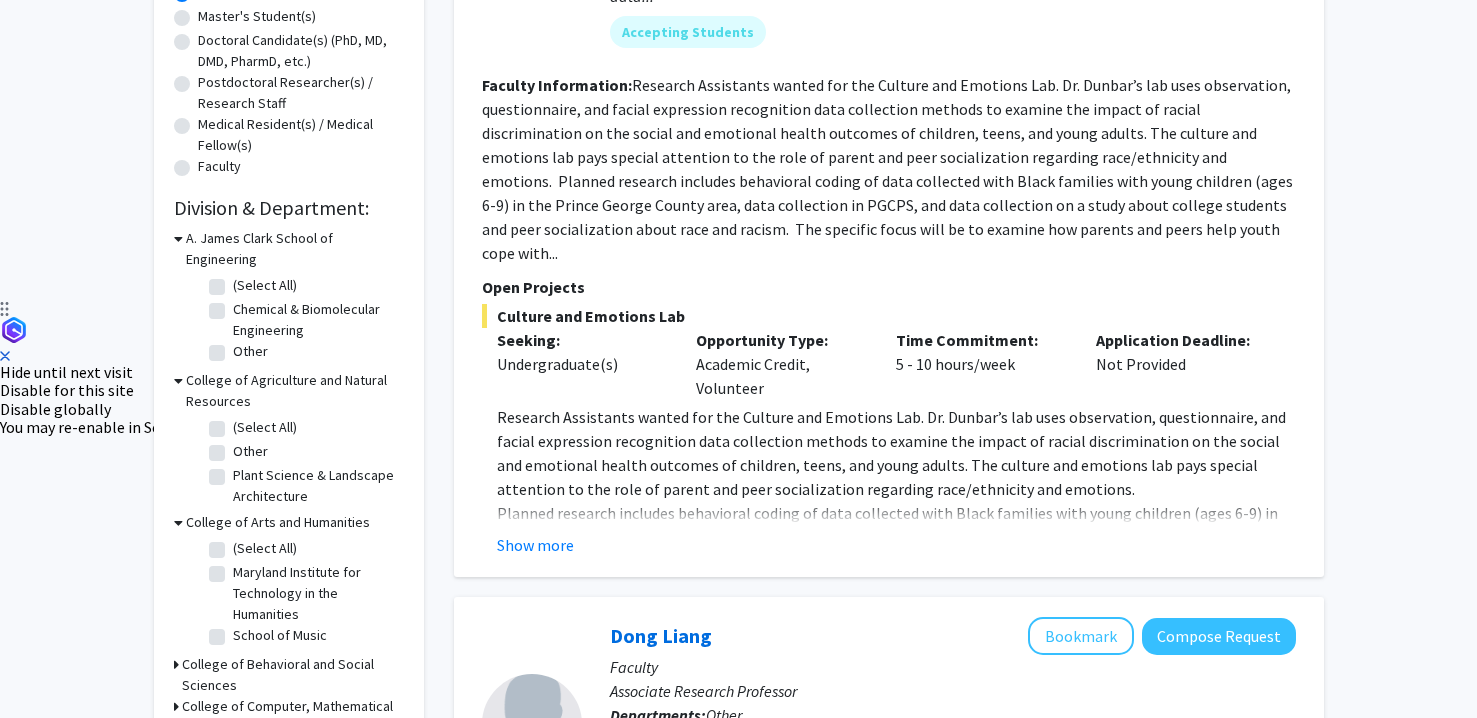 scroll, scrollTop: 431, scrollLeft: 0, axis: vertical 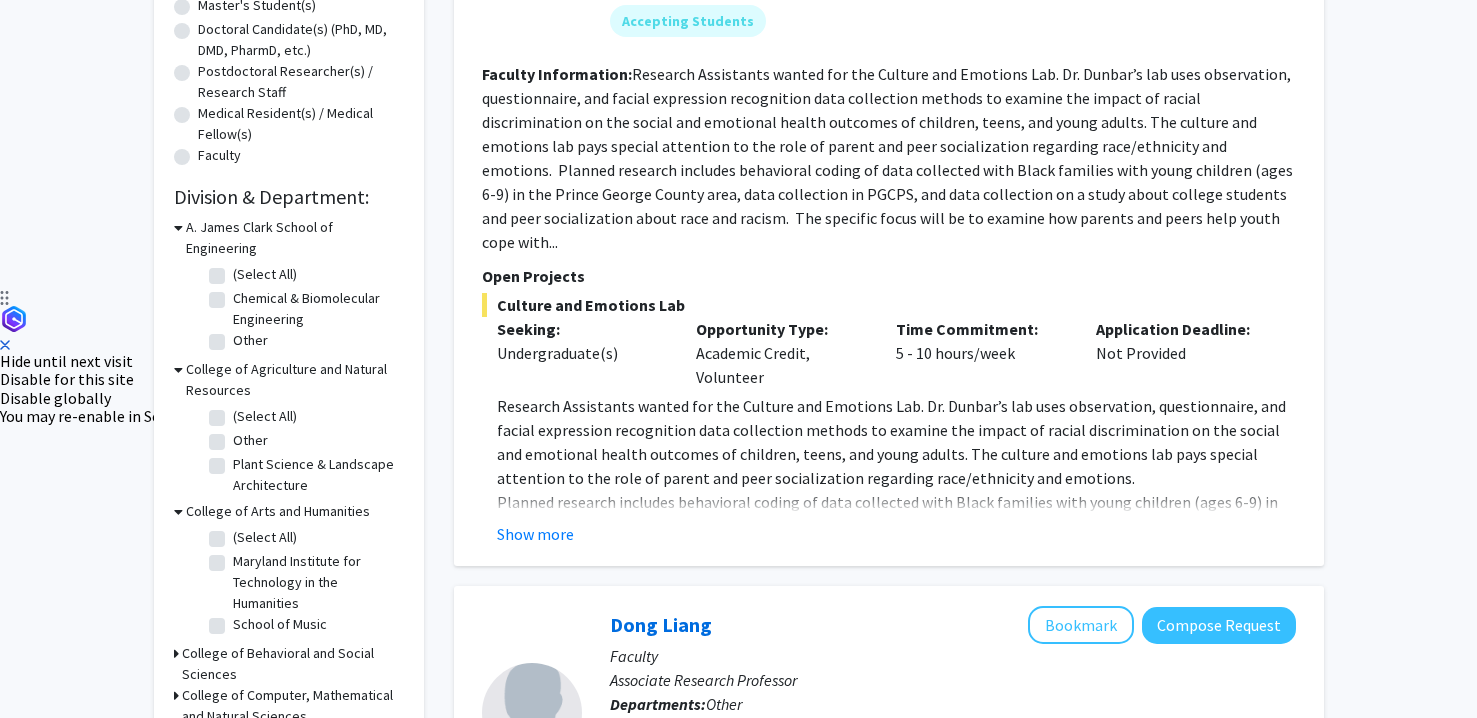 click on "College of Behavioral and Social Sciences" at bounding box center (293, 664) 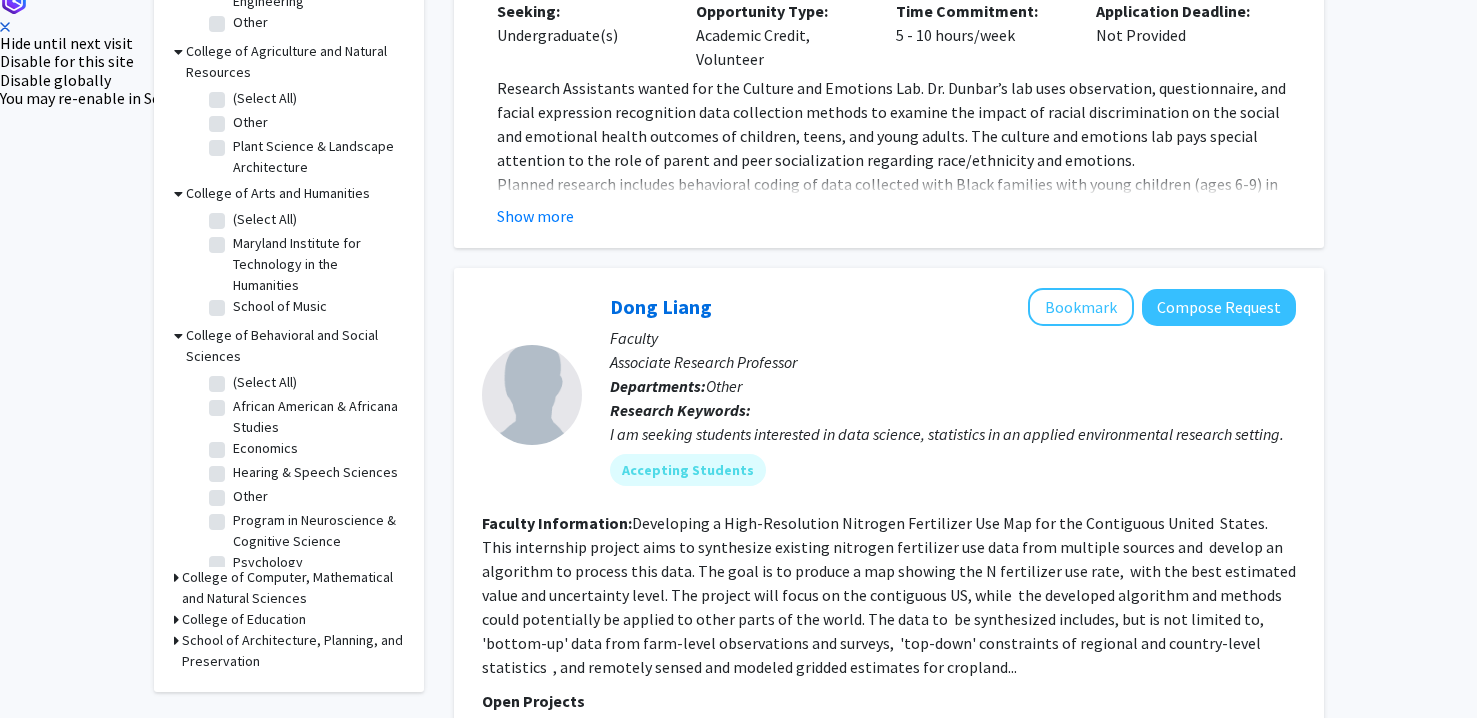 scroll, scrollTop: 758, scrollLeft: 0, axis: vertical 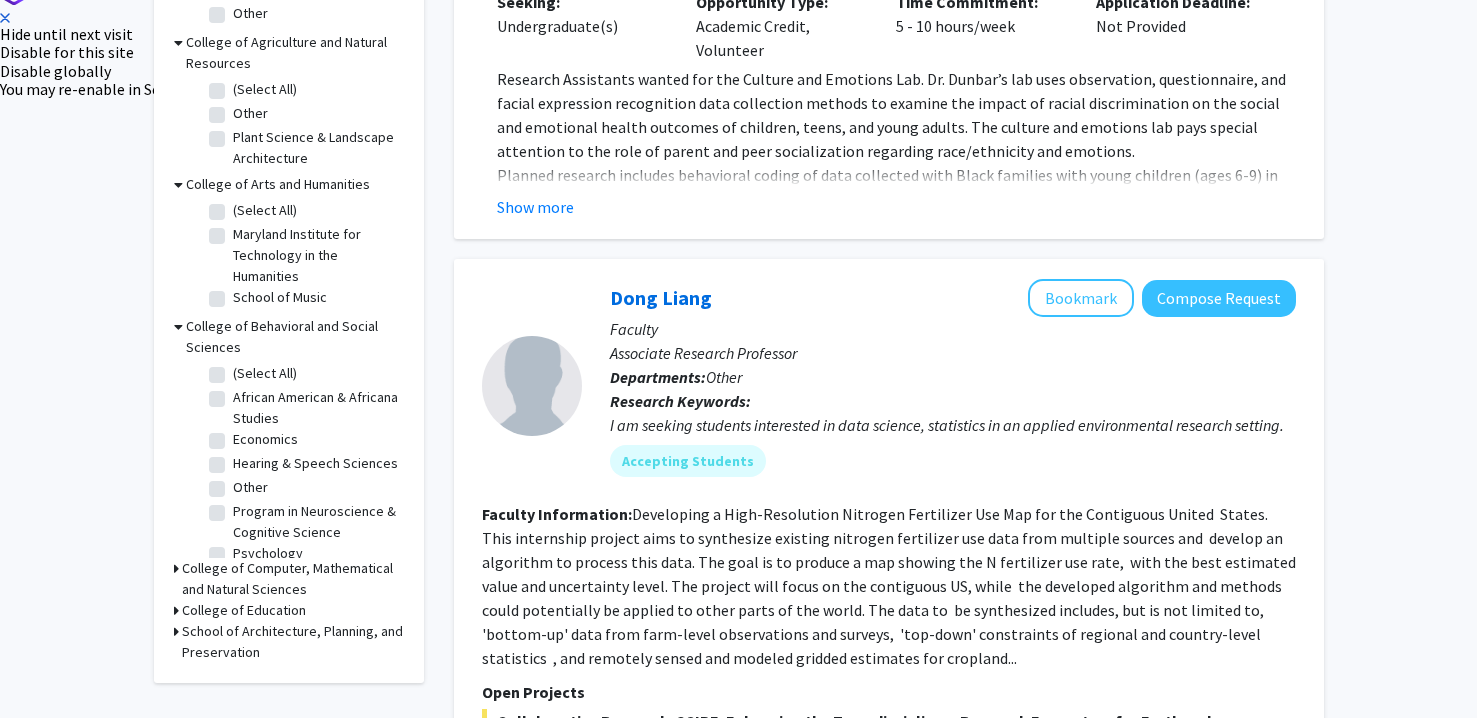 click on "College of Computer, Mathematical and Natural Sciences" at bounding box center (293, 579) 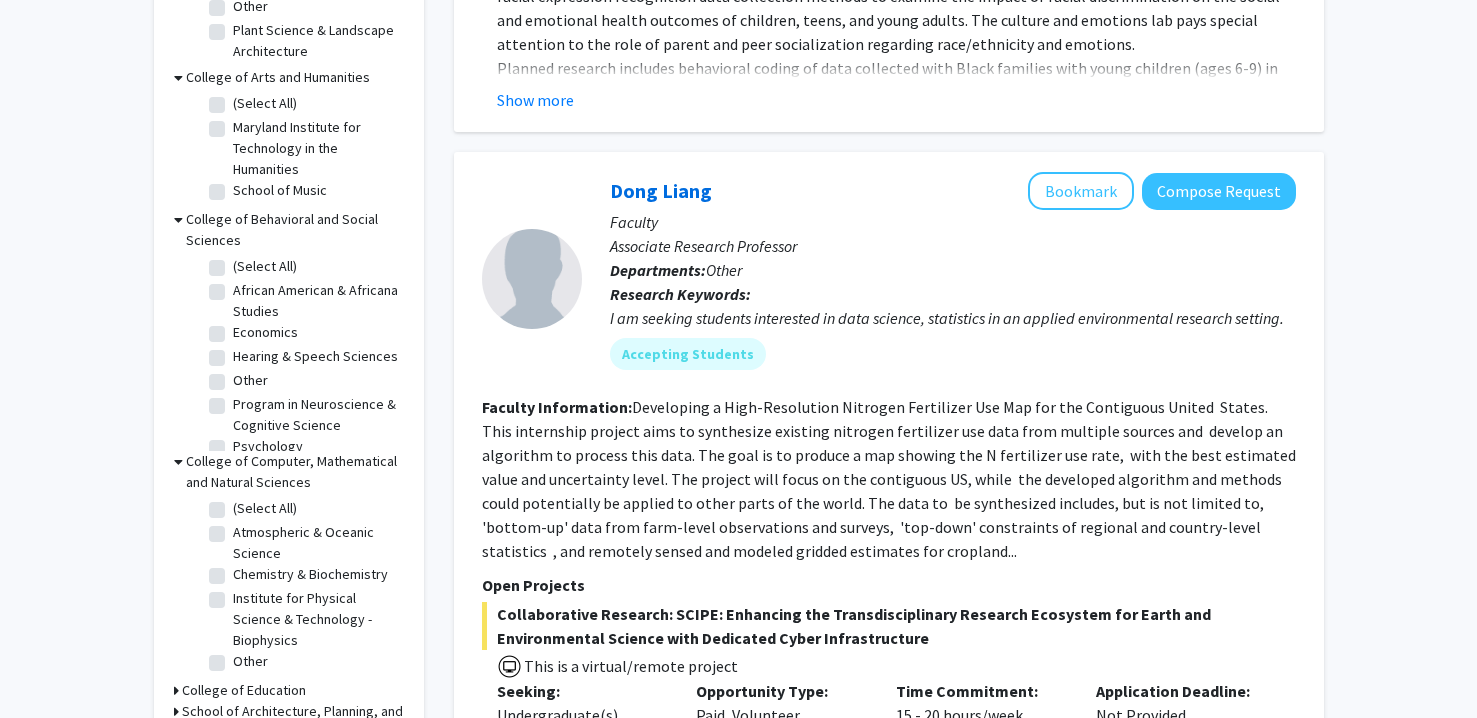 scroll, scrollTop: 930, scrollLeft: 0, axis: vertical 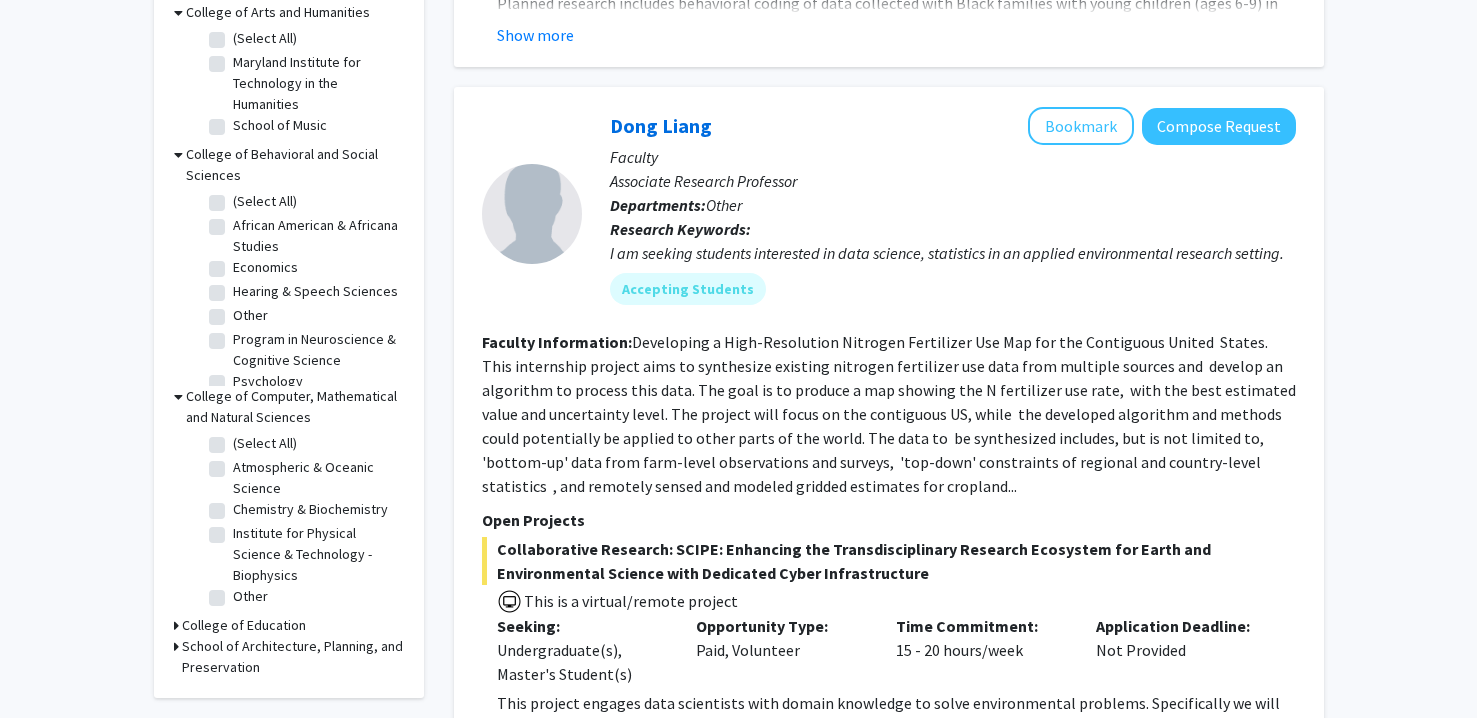 click on "College of Education" at bounding box center [244, 625] 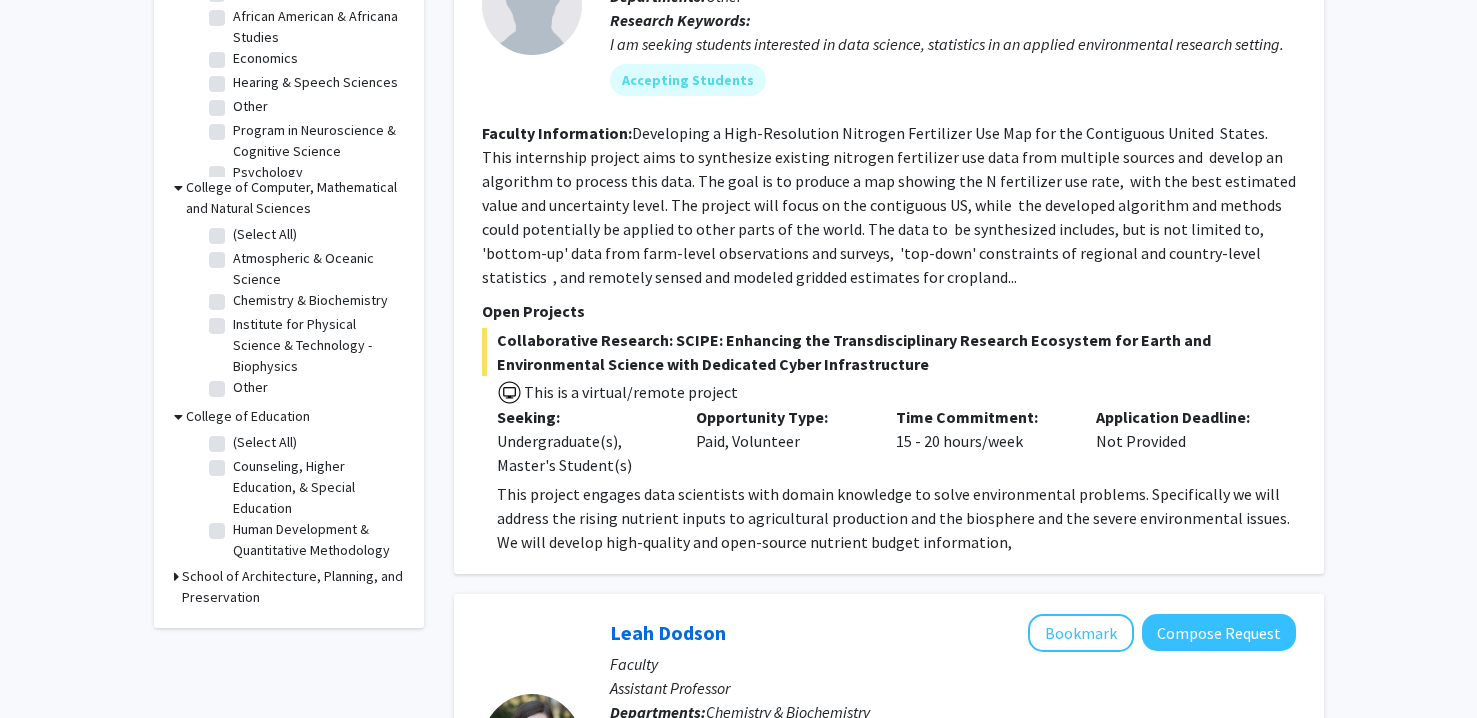scroll, scrollTop: 1156, scrollLeft: 0, axis: vertical 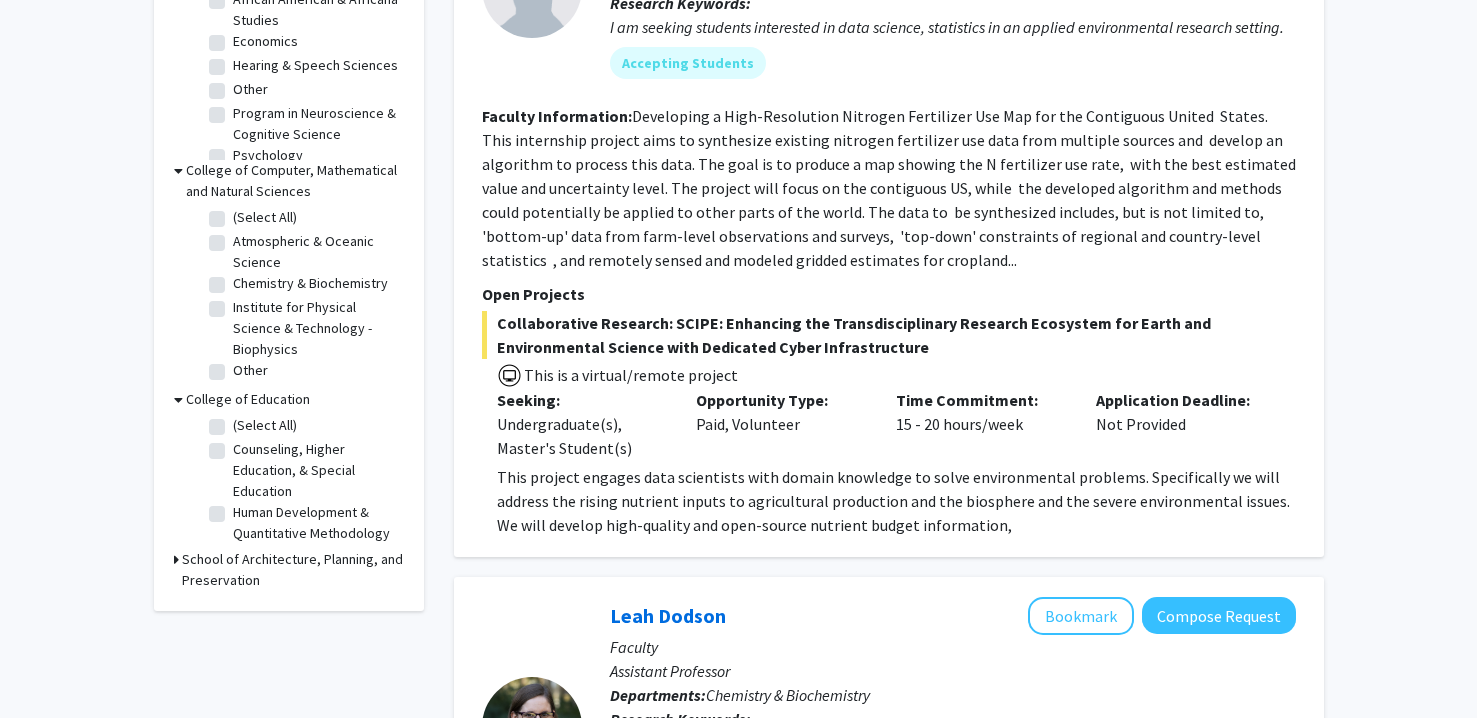 click on "School of Architecture, Planning, and Preservation" at bounding box center [293, 570] 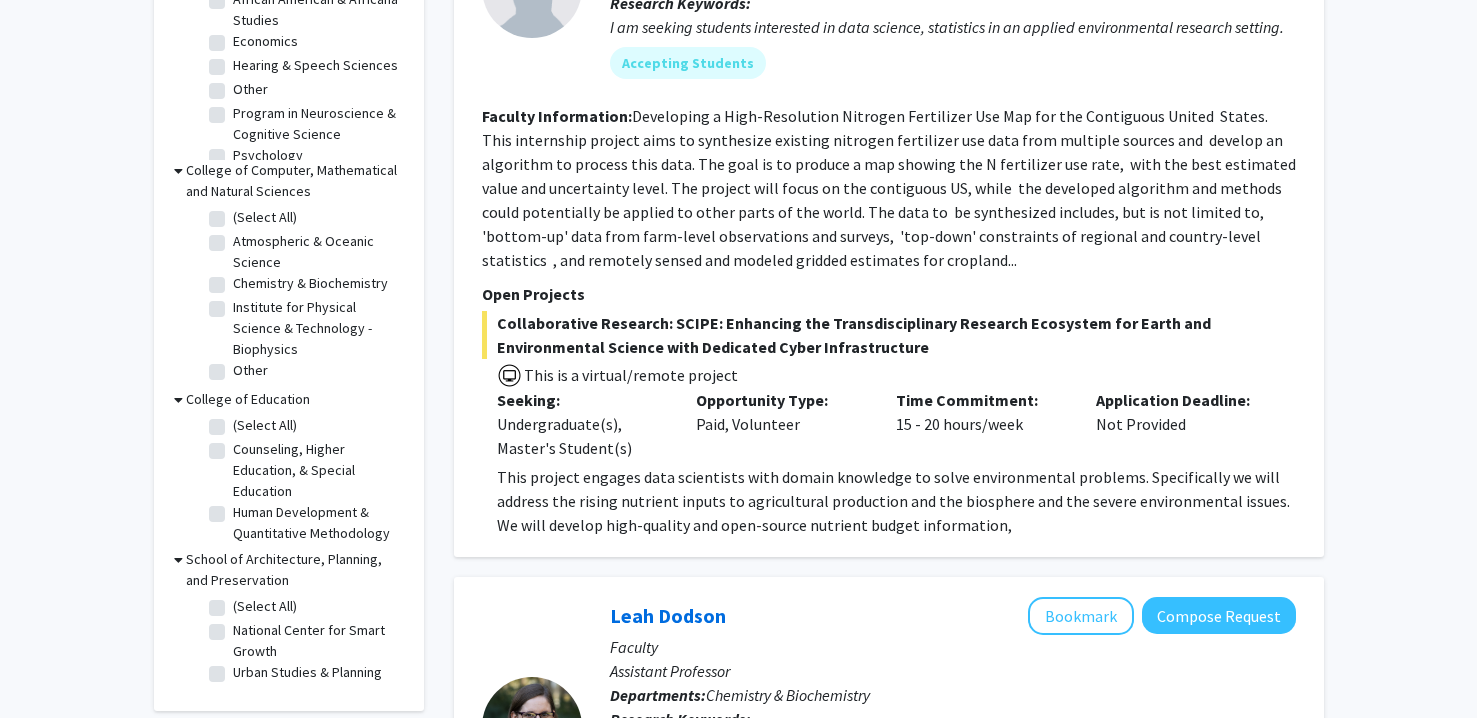 scroll, scrollTop: 0, scrollLeft: 0, axis: both 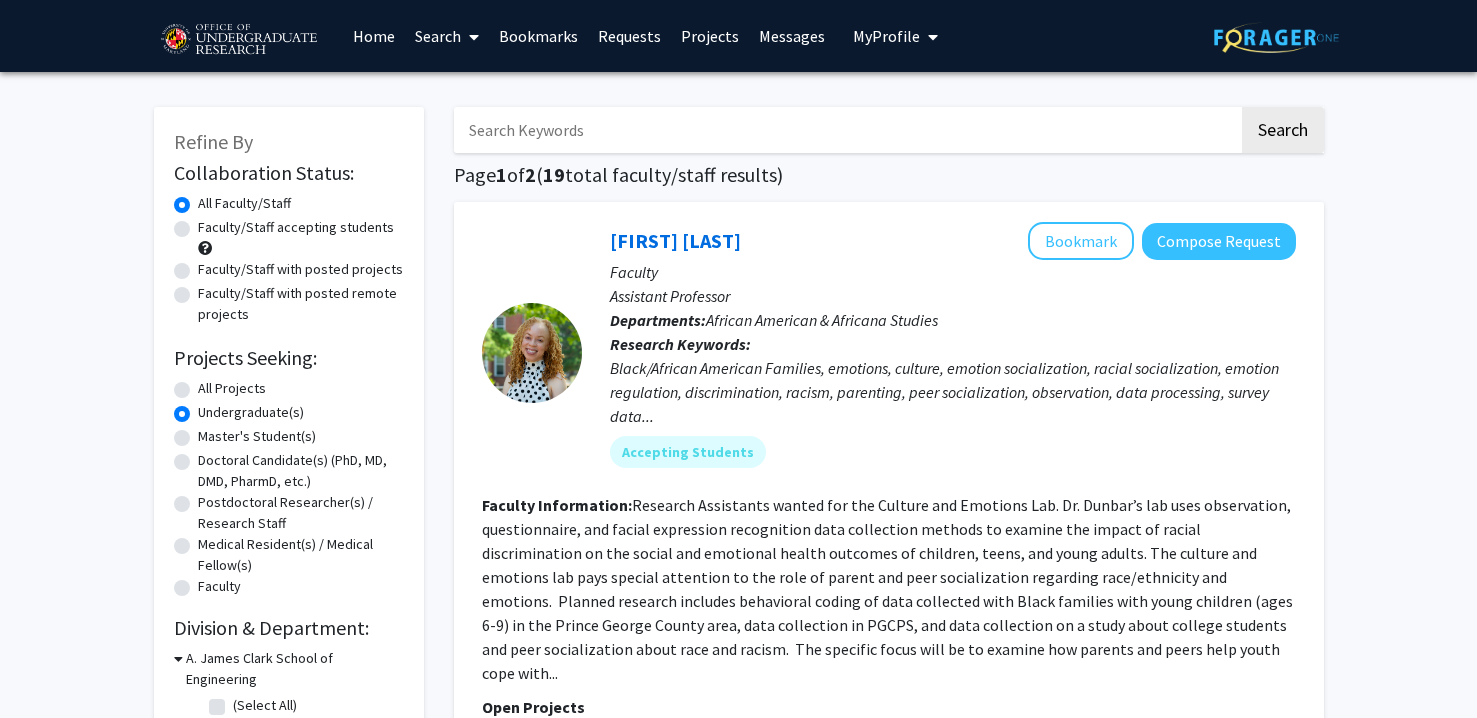 click on "Projects" at bounding box center (710, 36) 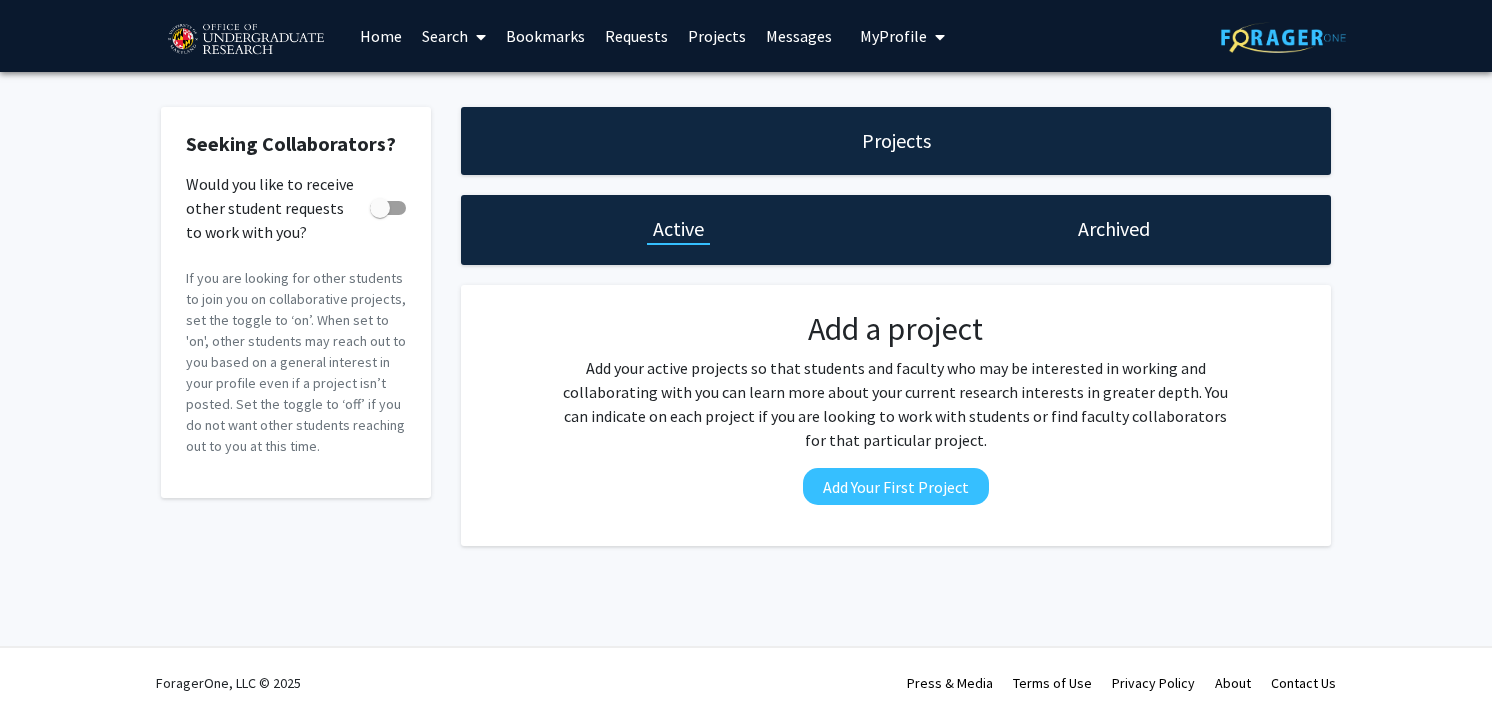 click on "Messages" at bounding box center [799, 36] 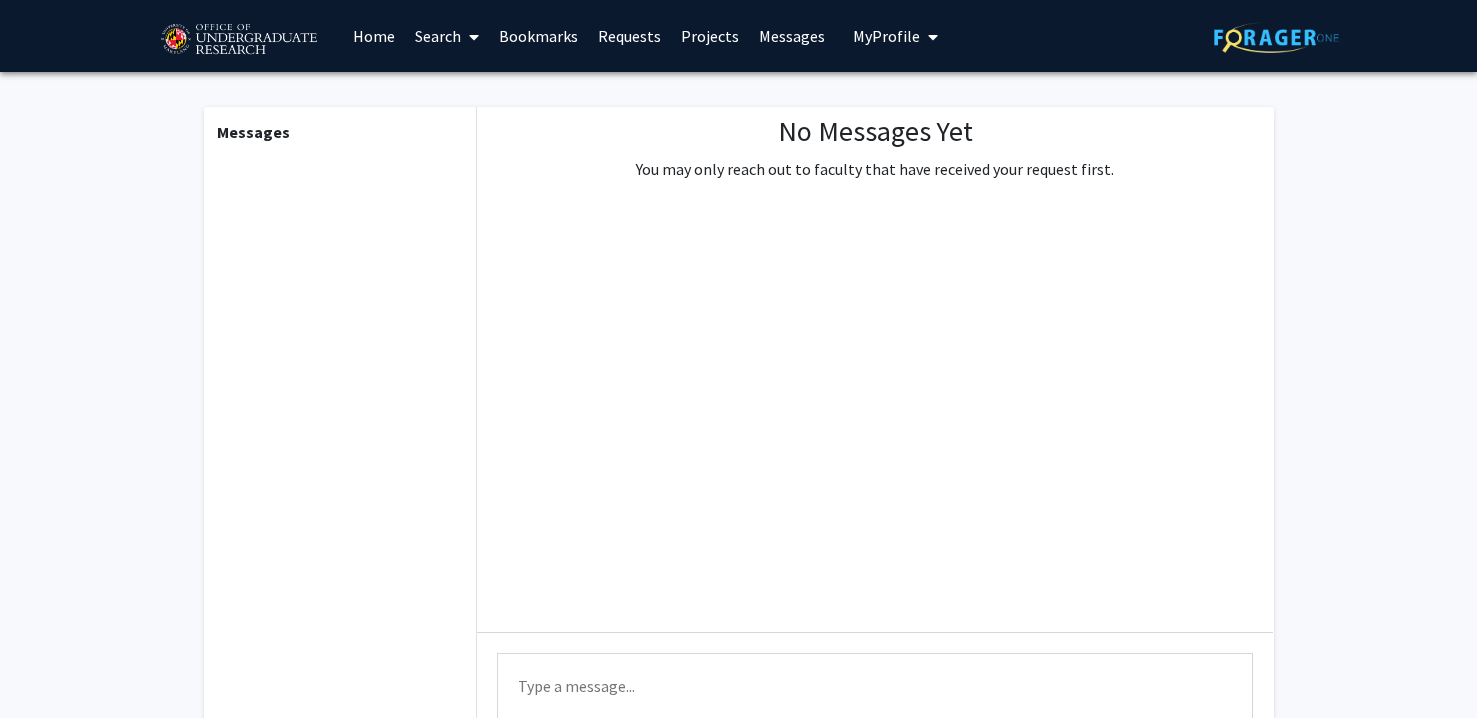 click on "Bookmarks" at bounding box center (538, 36) 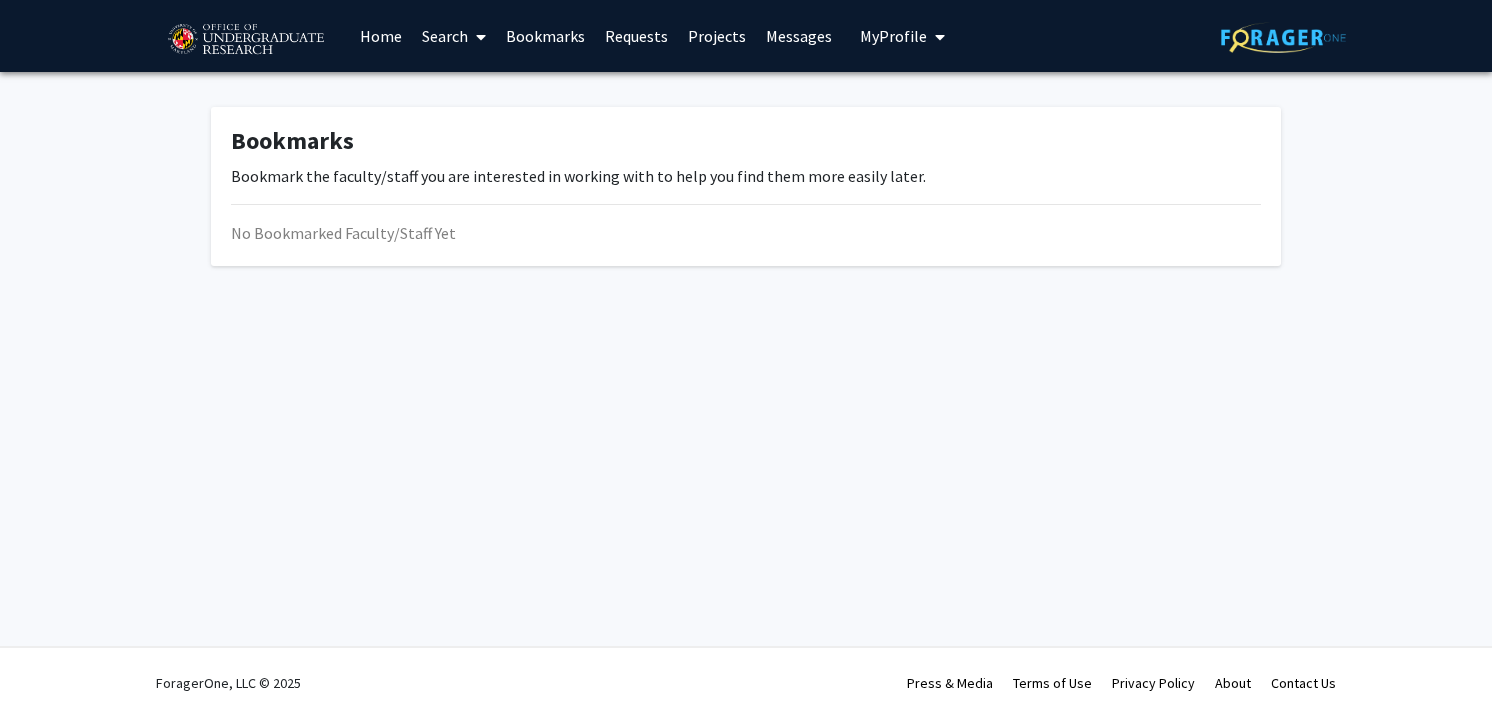 click on "Search" at bounding box center (454, 36) 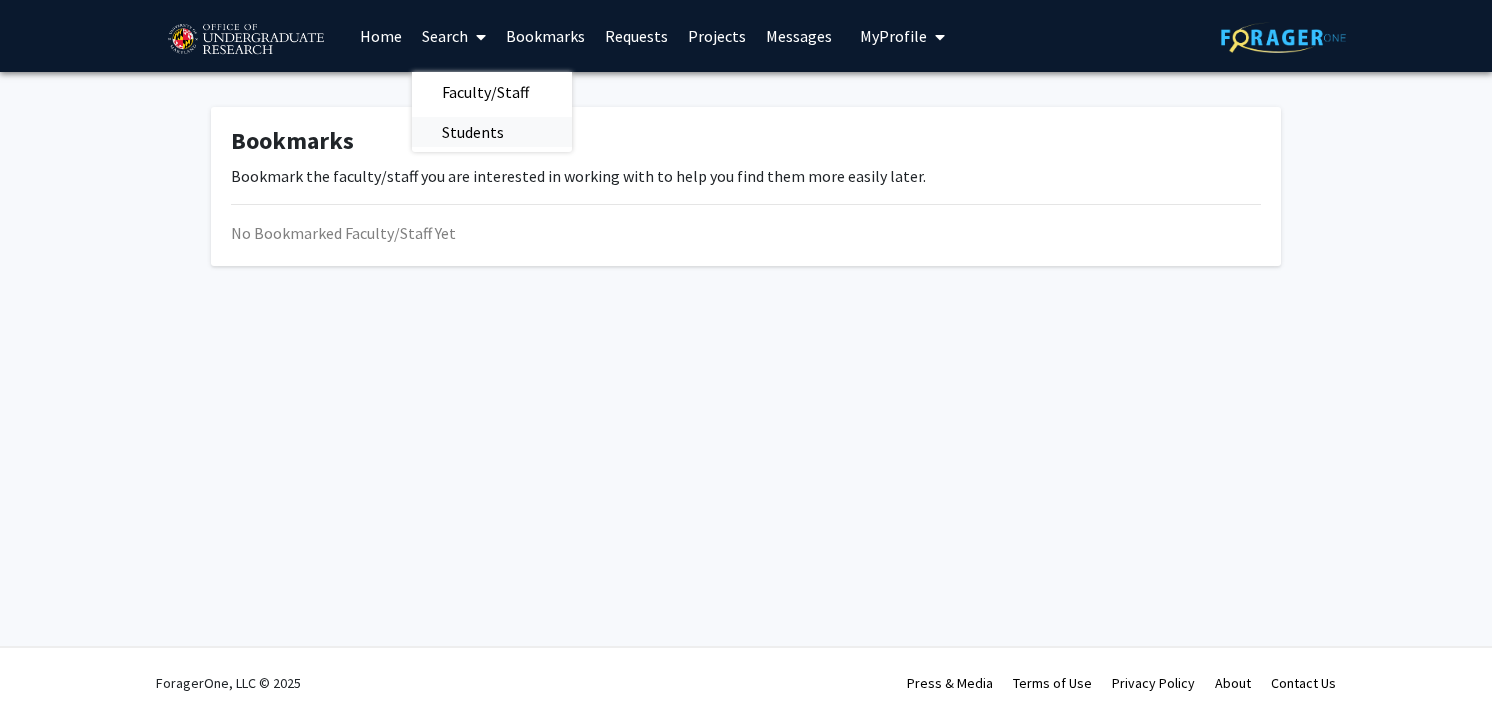click on "Students" at bounding box center (473, 132) 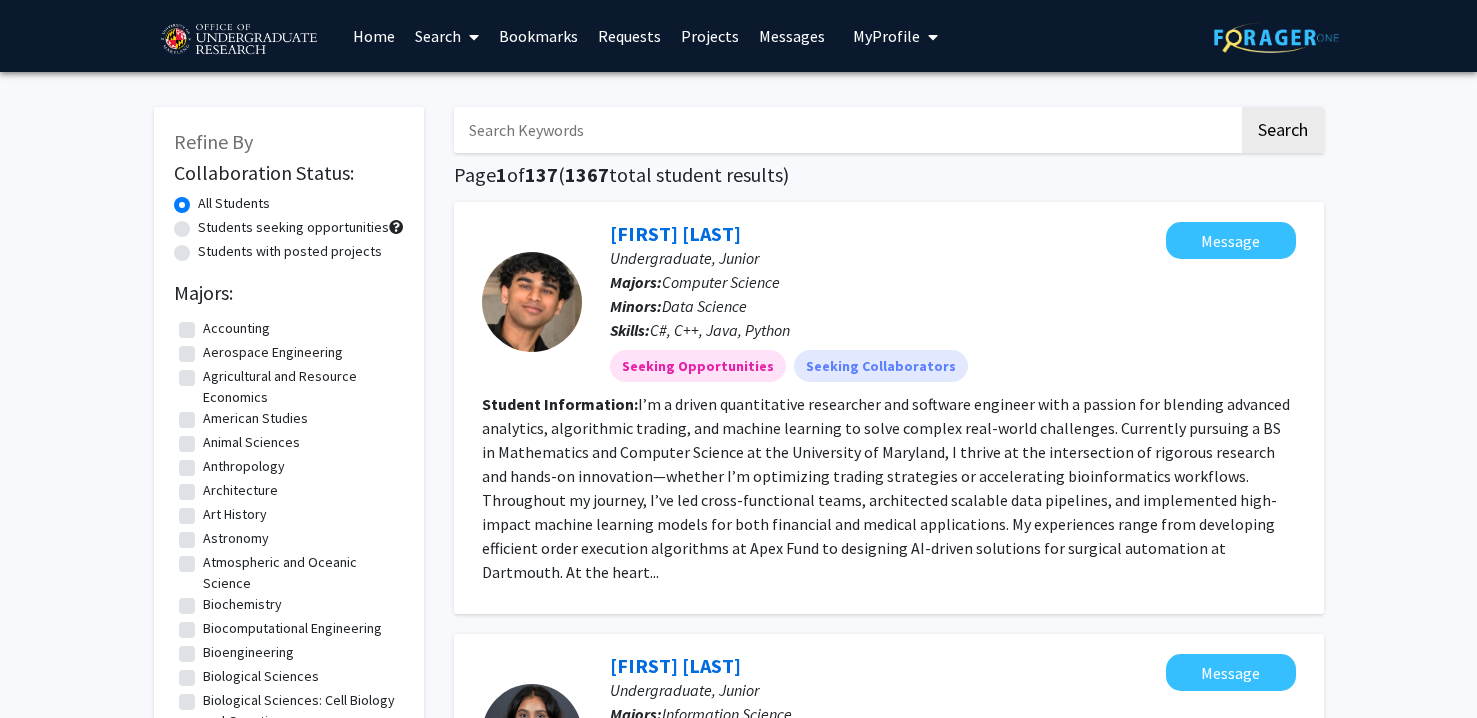 click at bounding box center [846, 130] 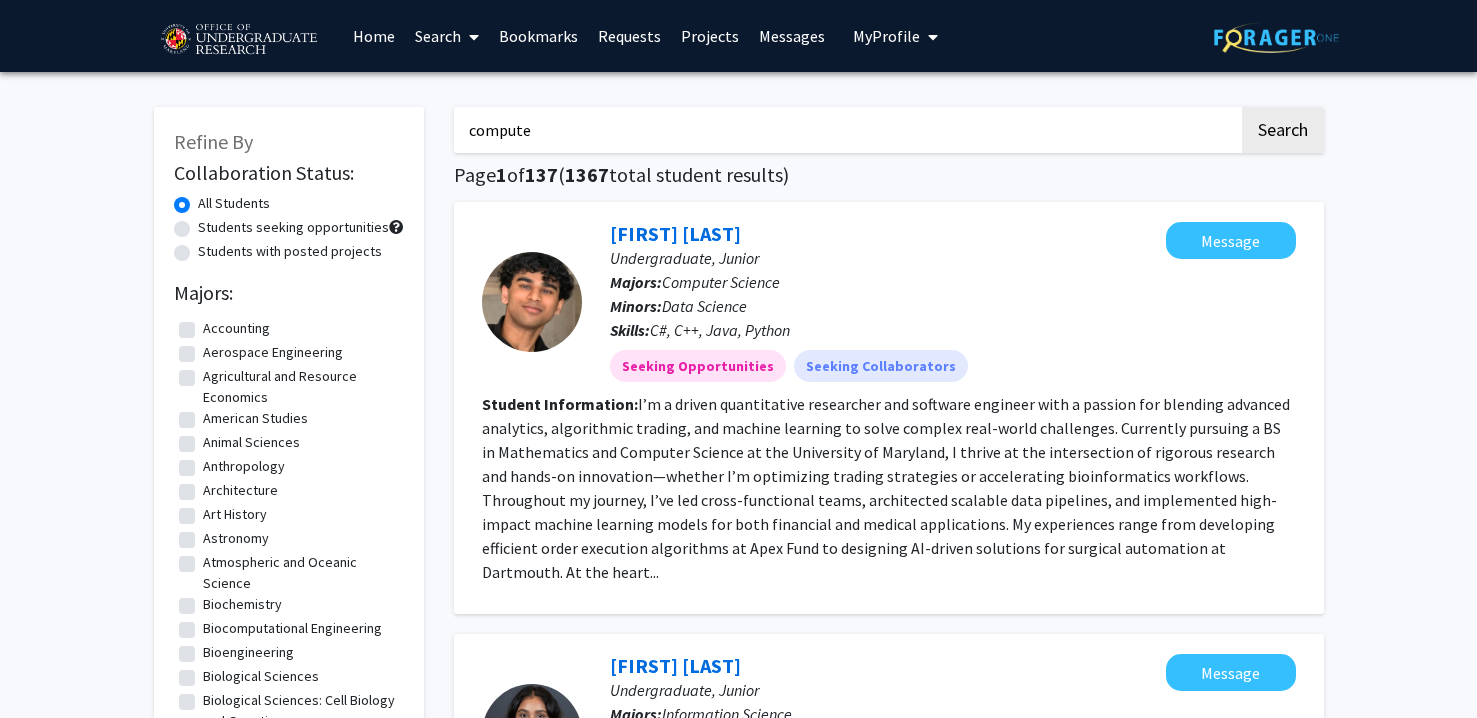 type on "computer" 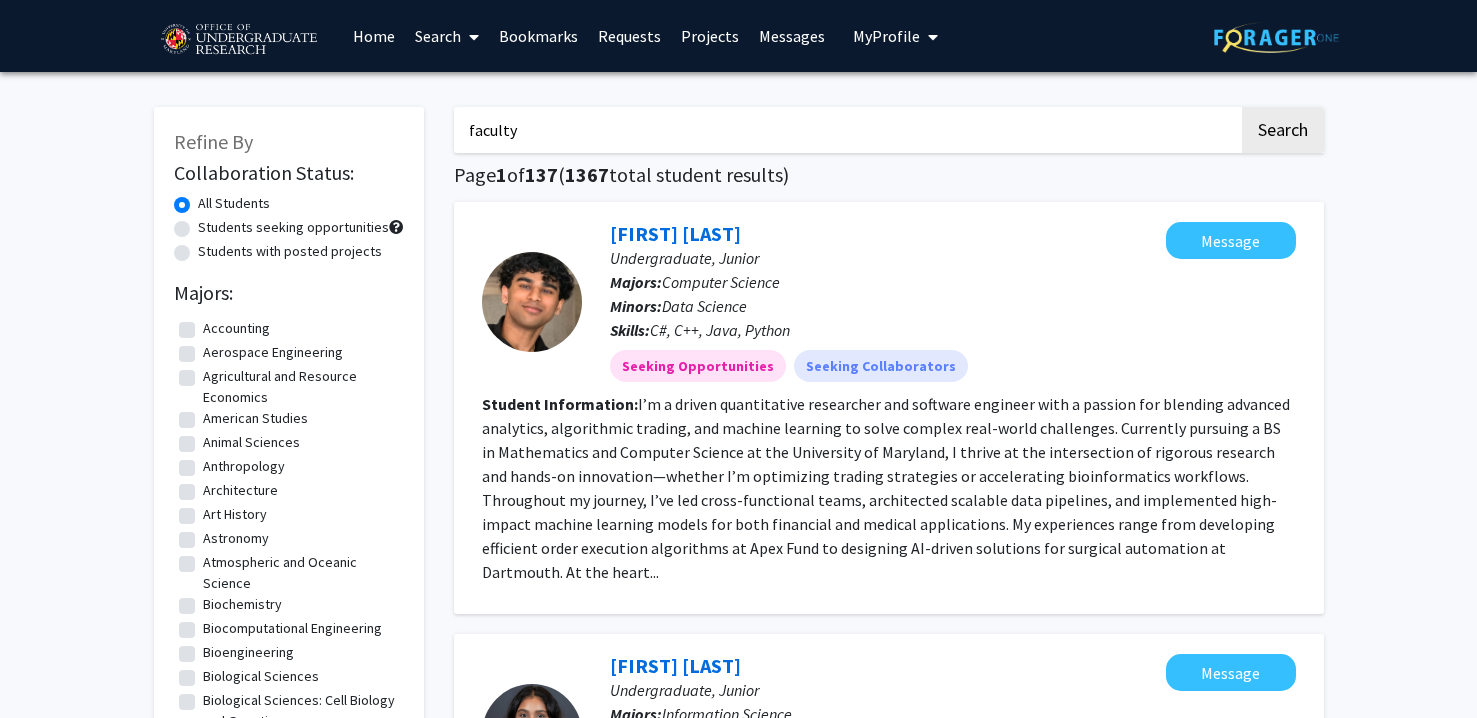 type on "faculty" 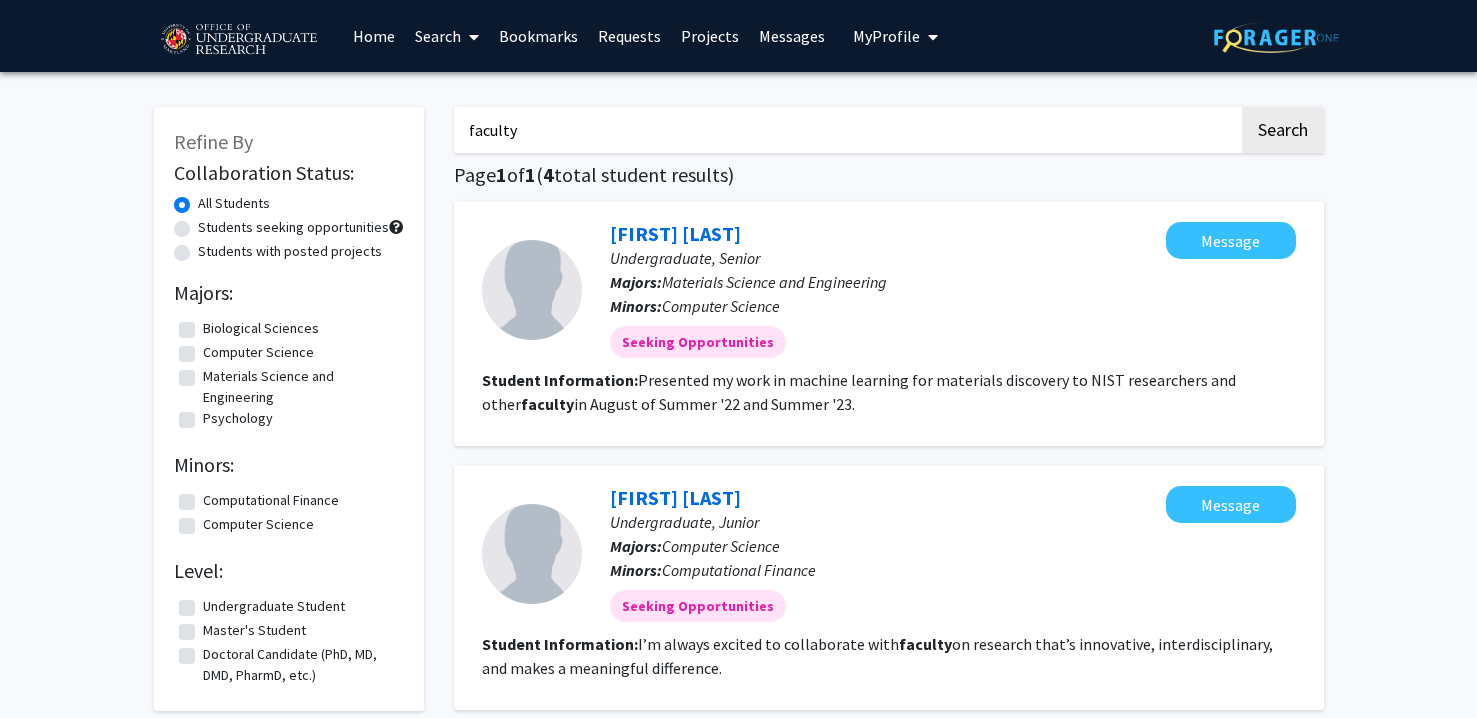 click on "Home" at bounding box center [374, 36] 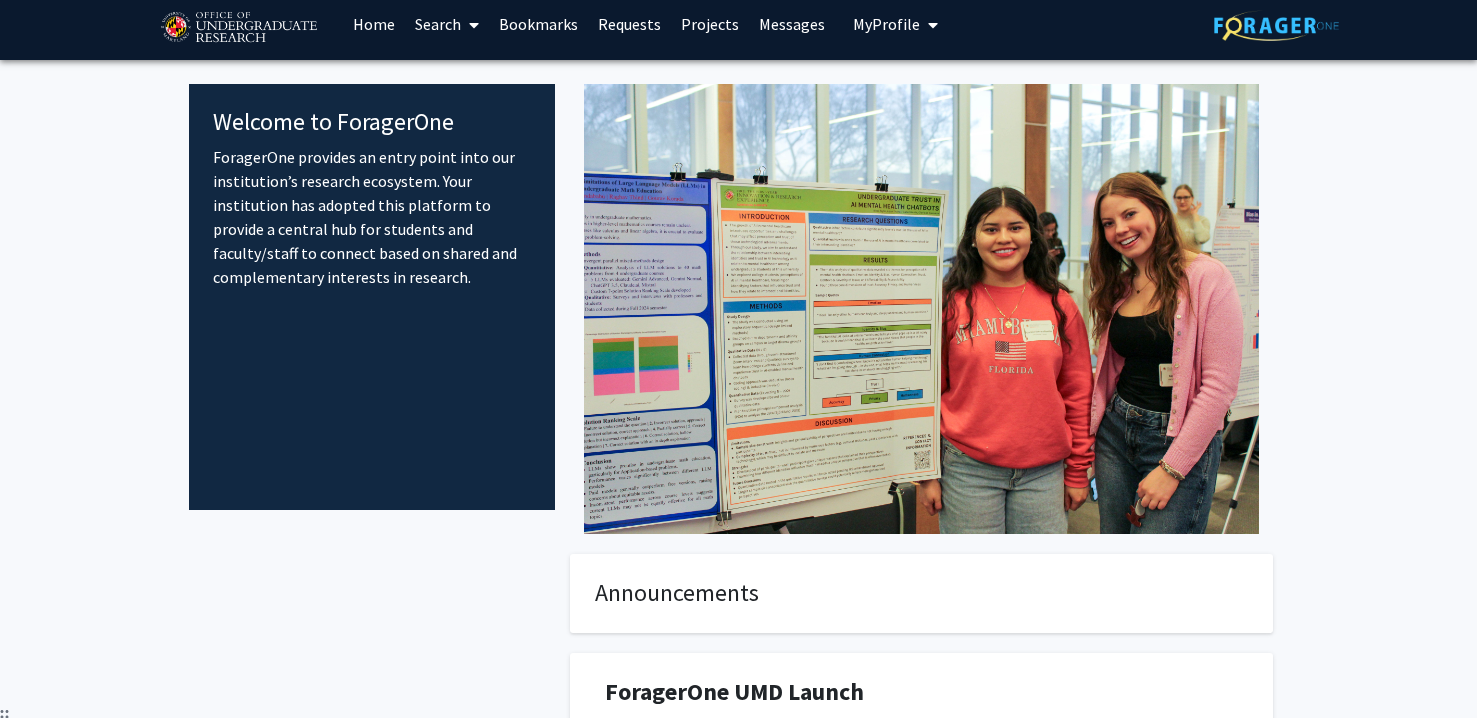 scroll, scrollTop: 0, scrollLeft: 0, axis: both 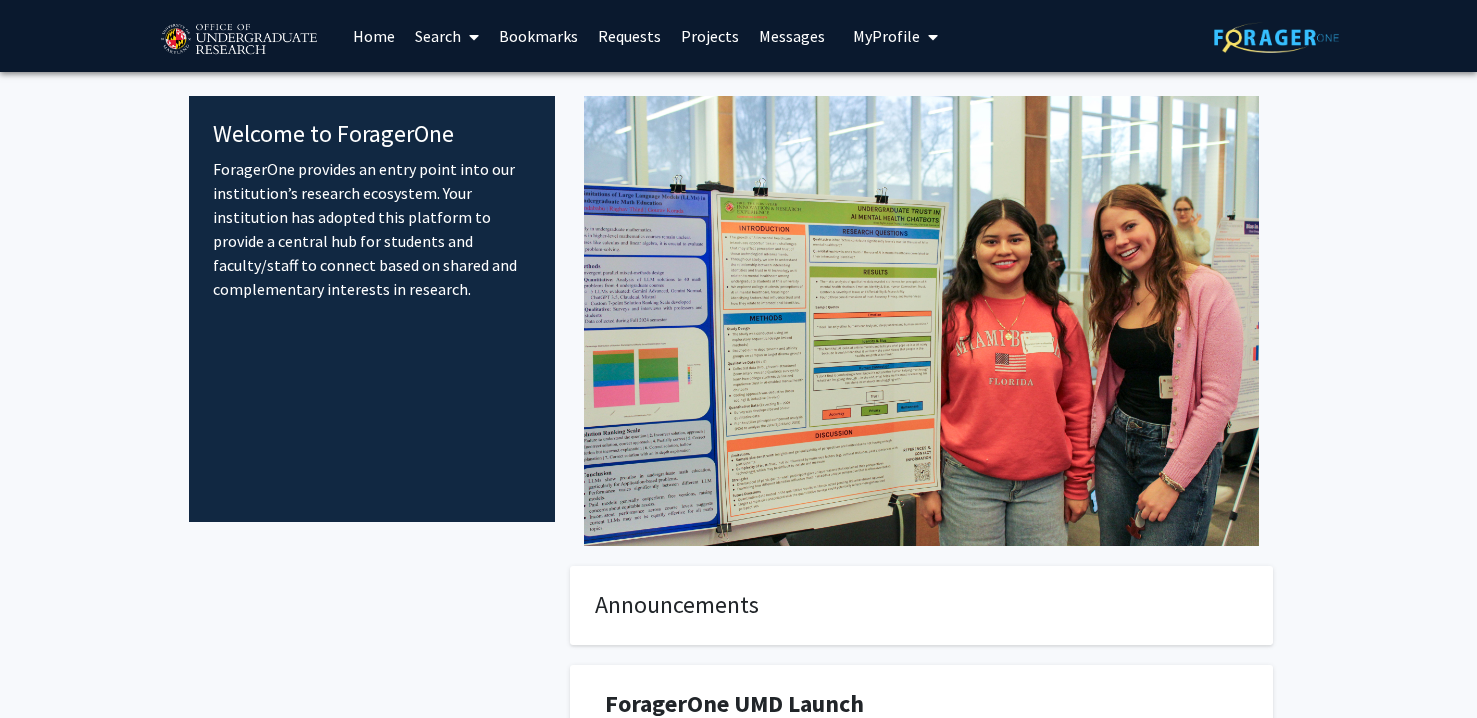 click 